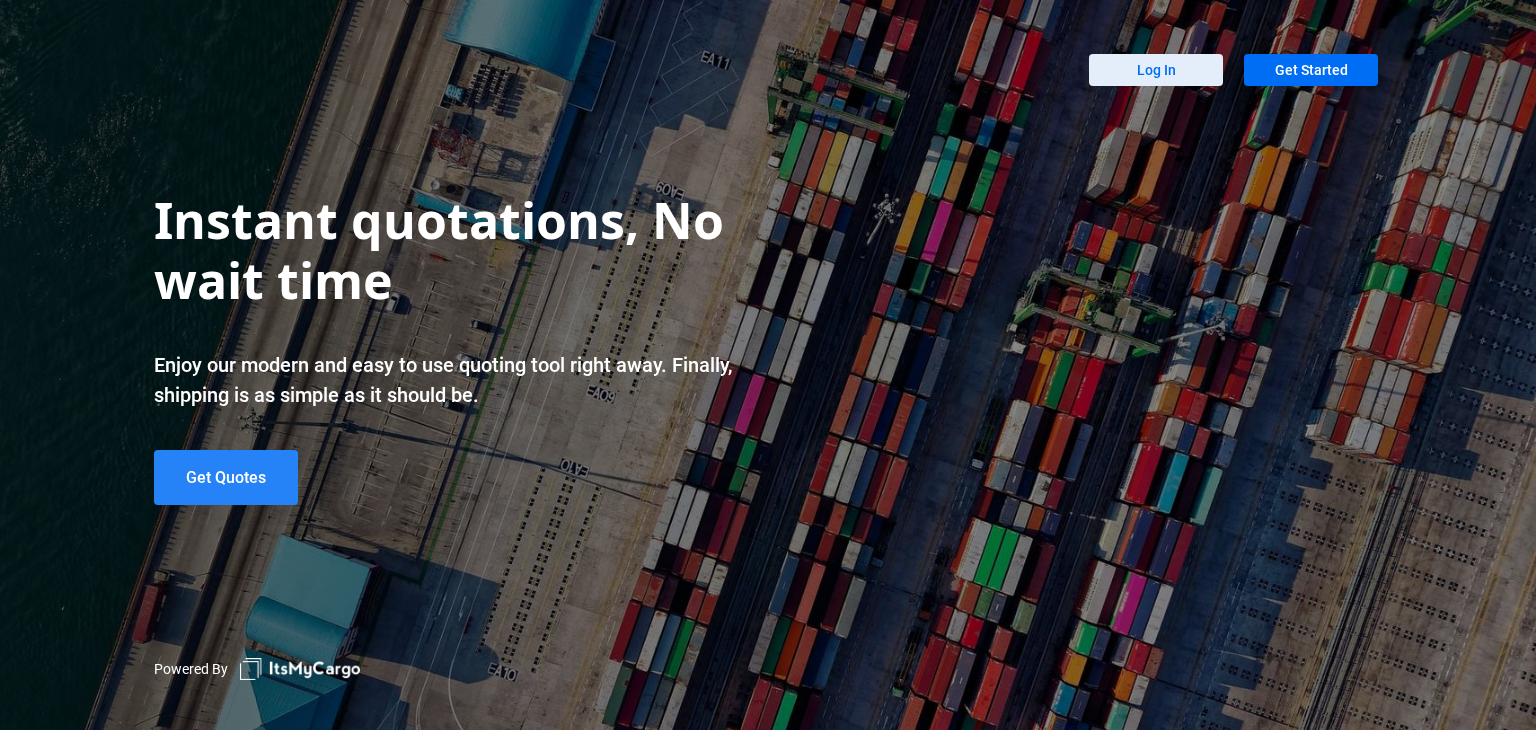 scroll, scrollTop: 0, scrollLeft: 0, axis: both 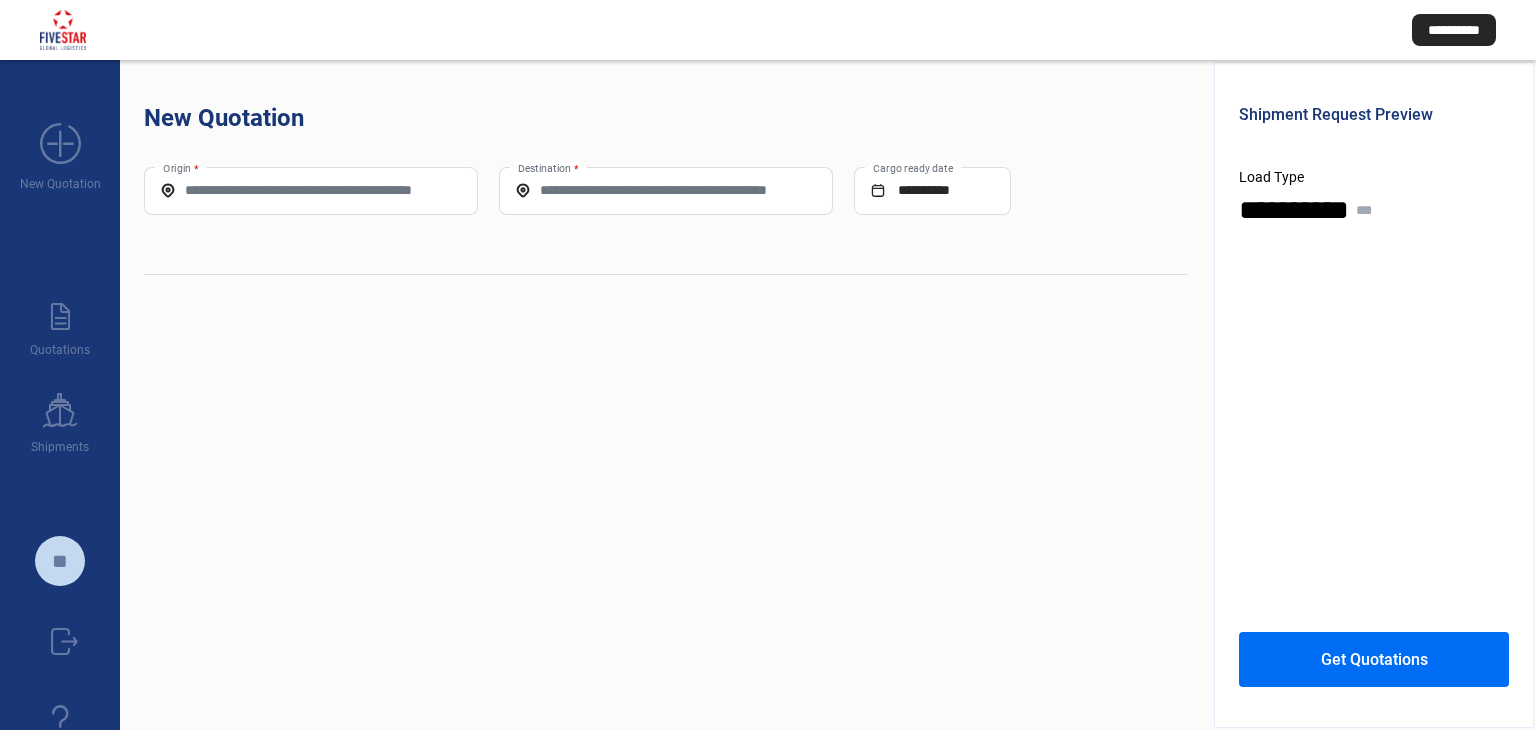 click on "Origin *" at bounding box center [311, 190] 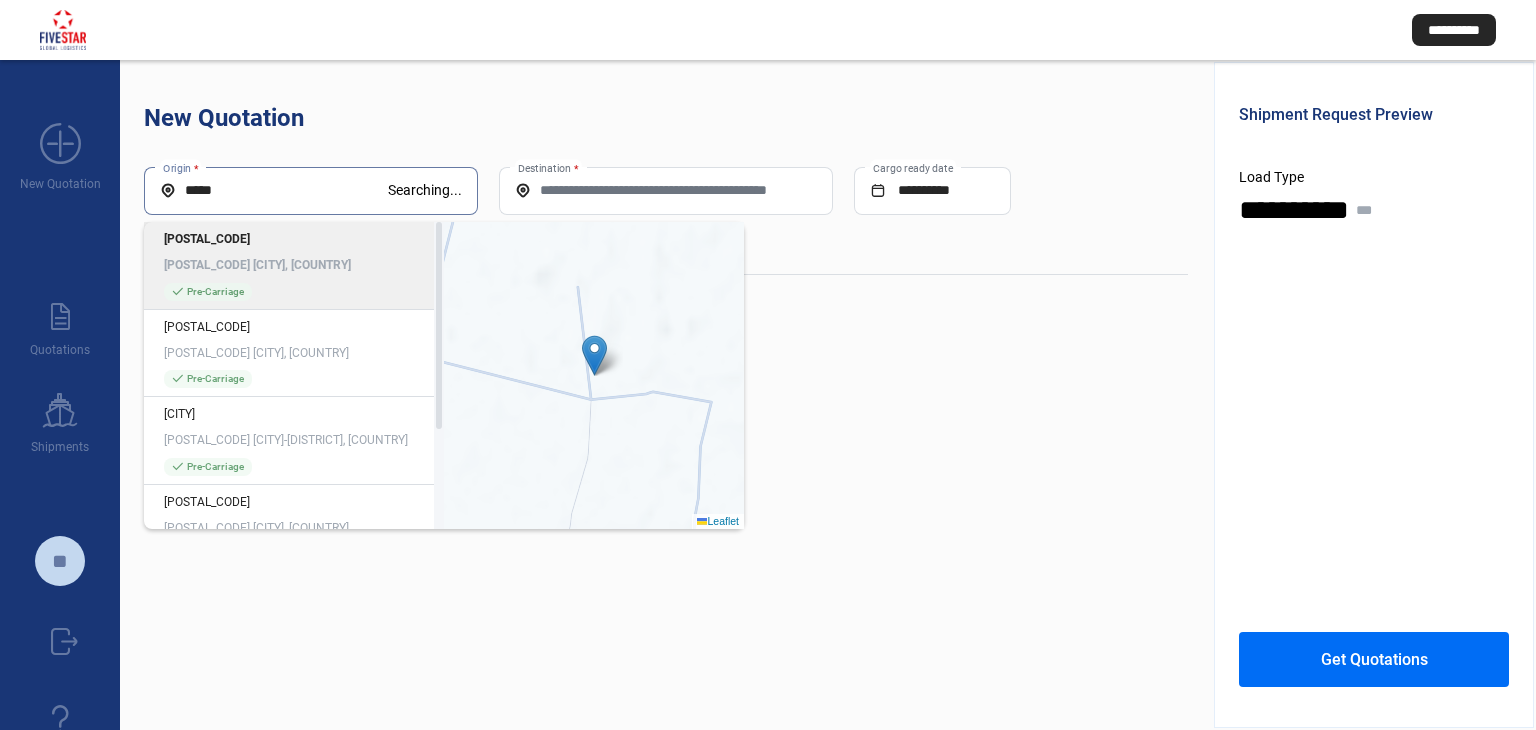 type on "*****" 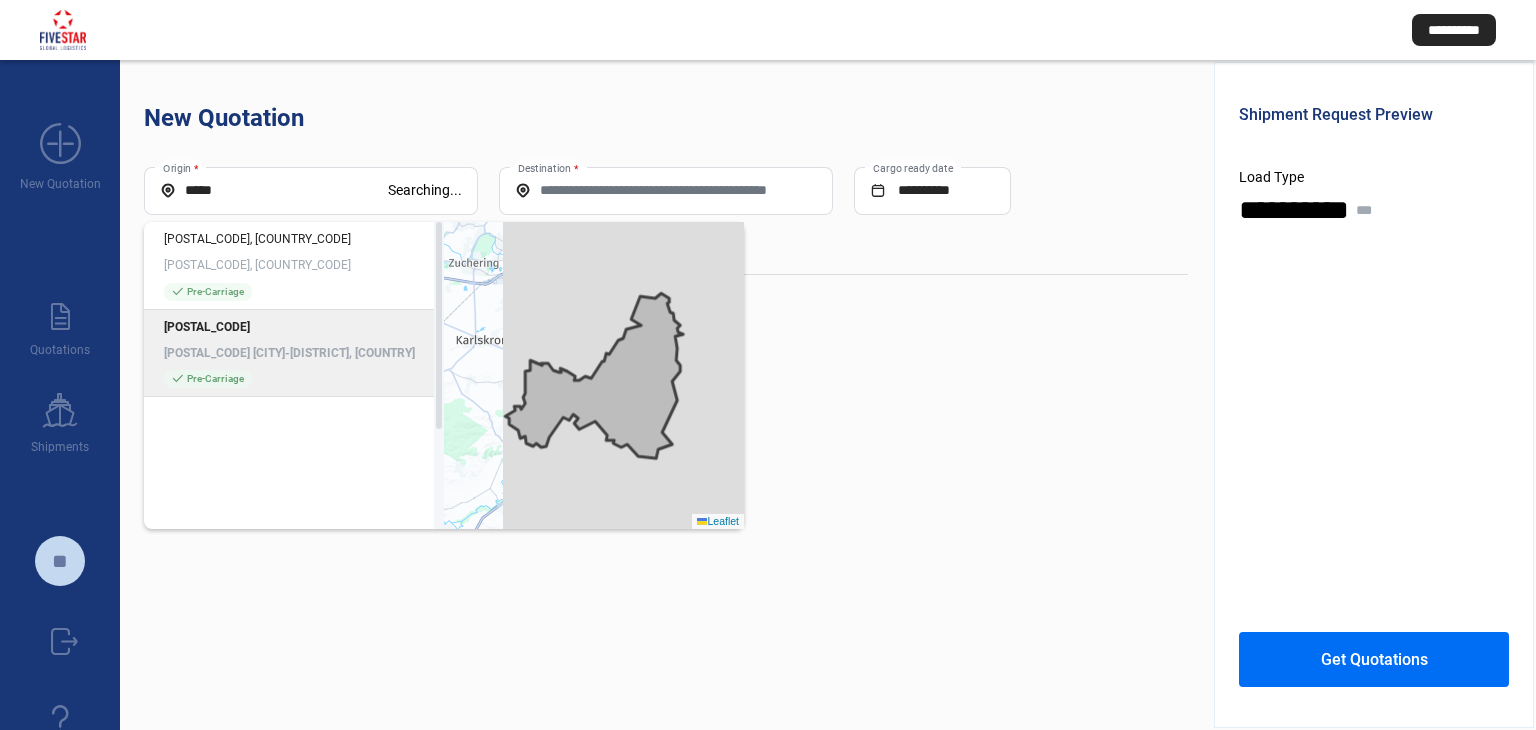 click on "check_mark  Pre-Carriage" at bounding box center (294, 379) 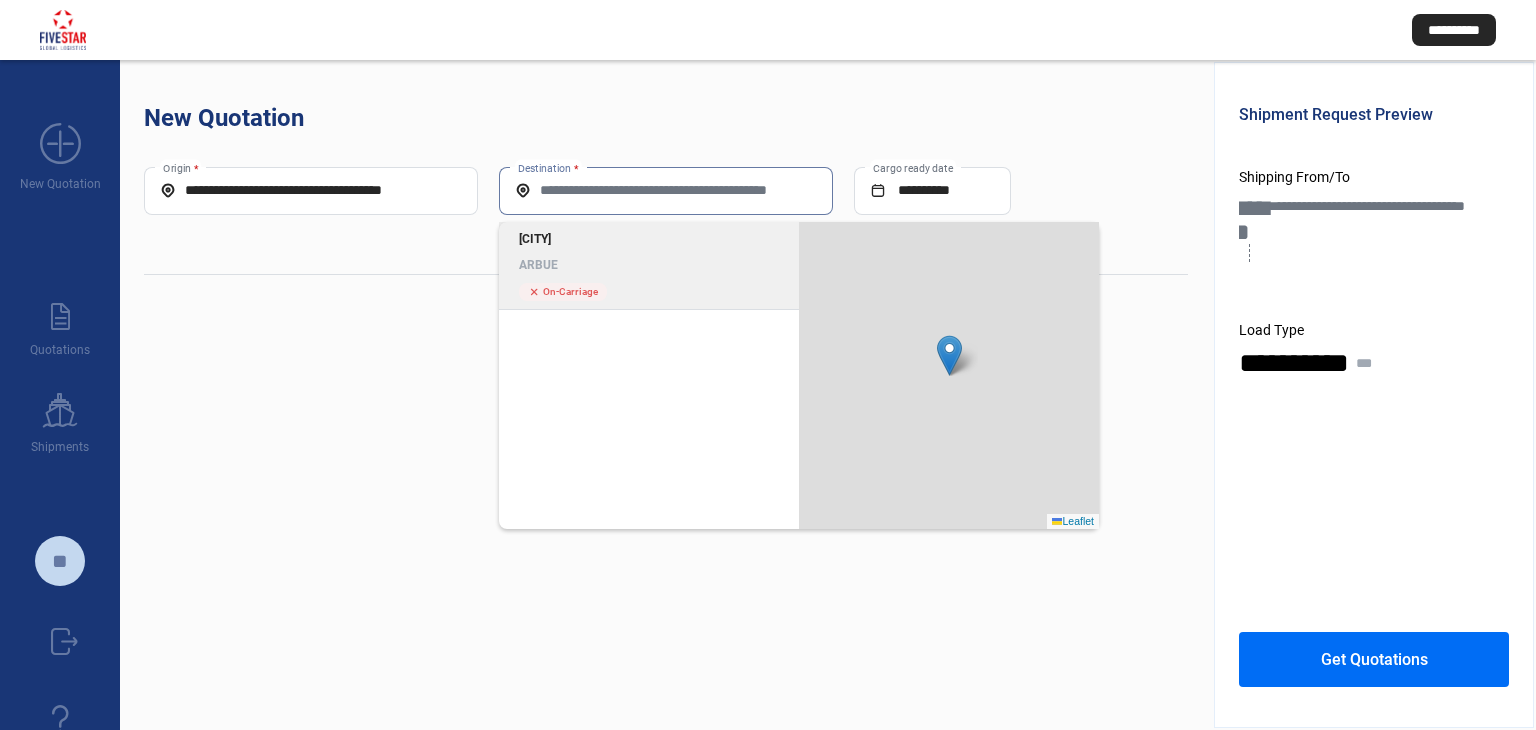 click on "Destination *" at bounding box center [666, 190] 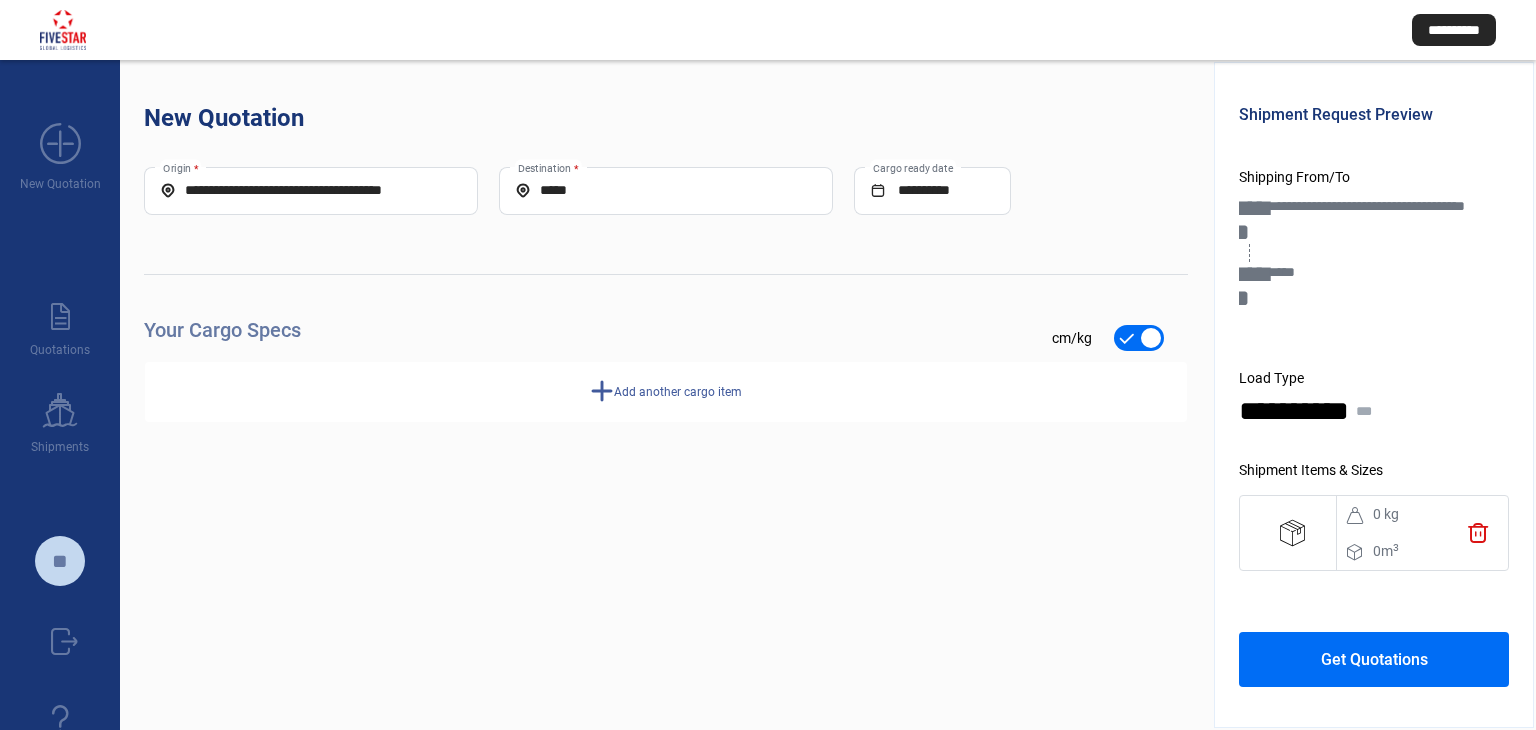 scroll, scrollTop: 88, scrollLeft: 0, axis: vertical 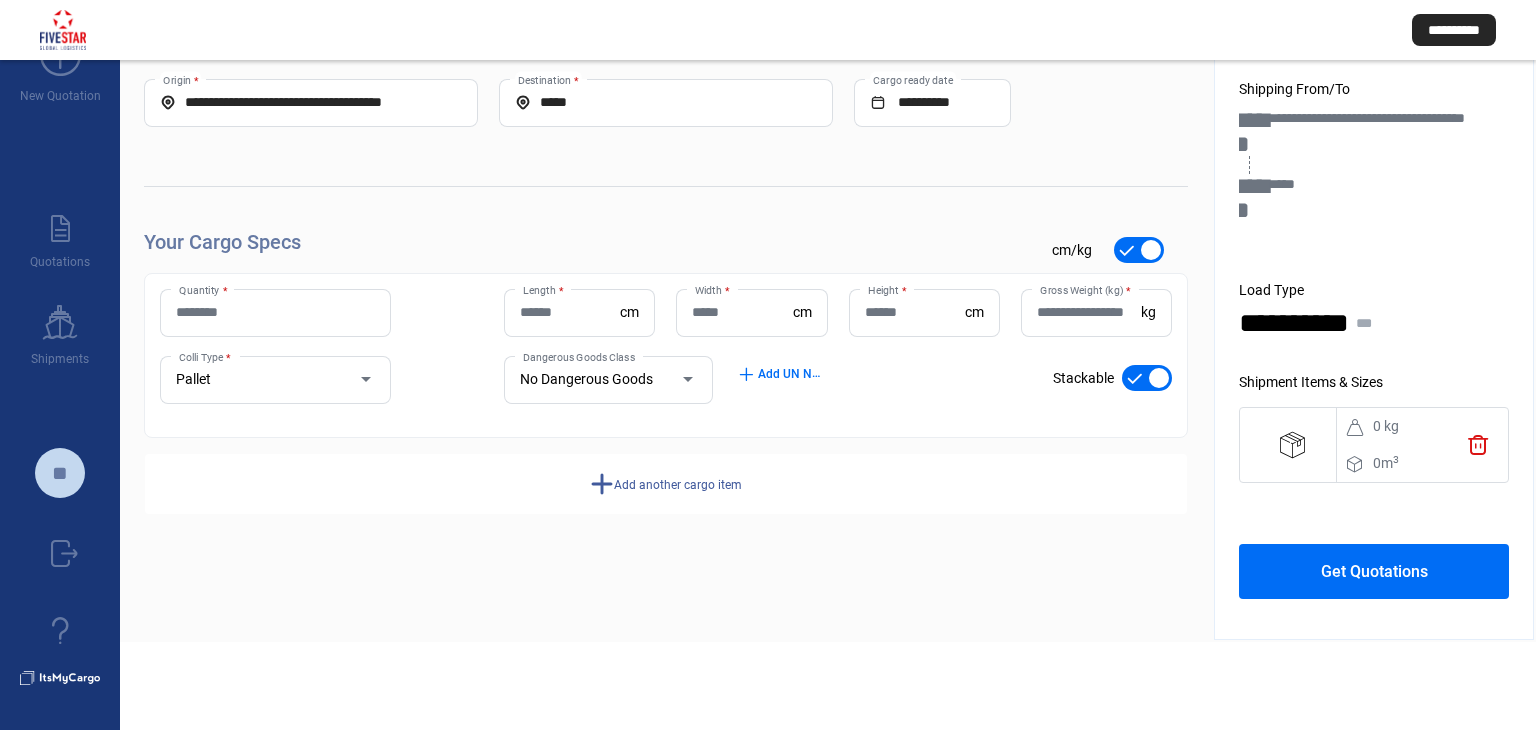 click on "Quantity *" at bounding box center (275, 312) 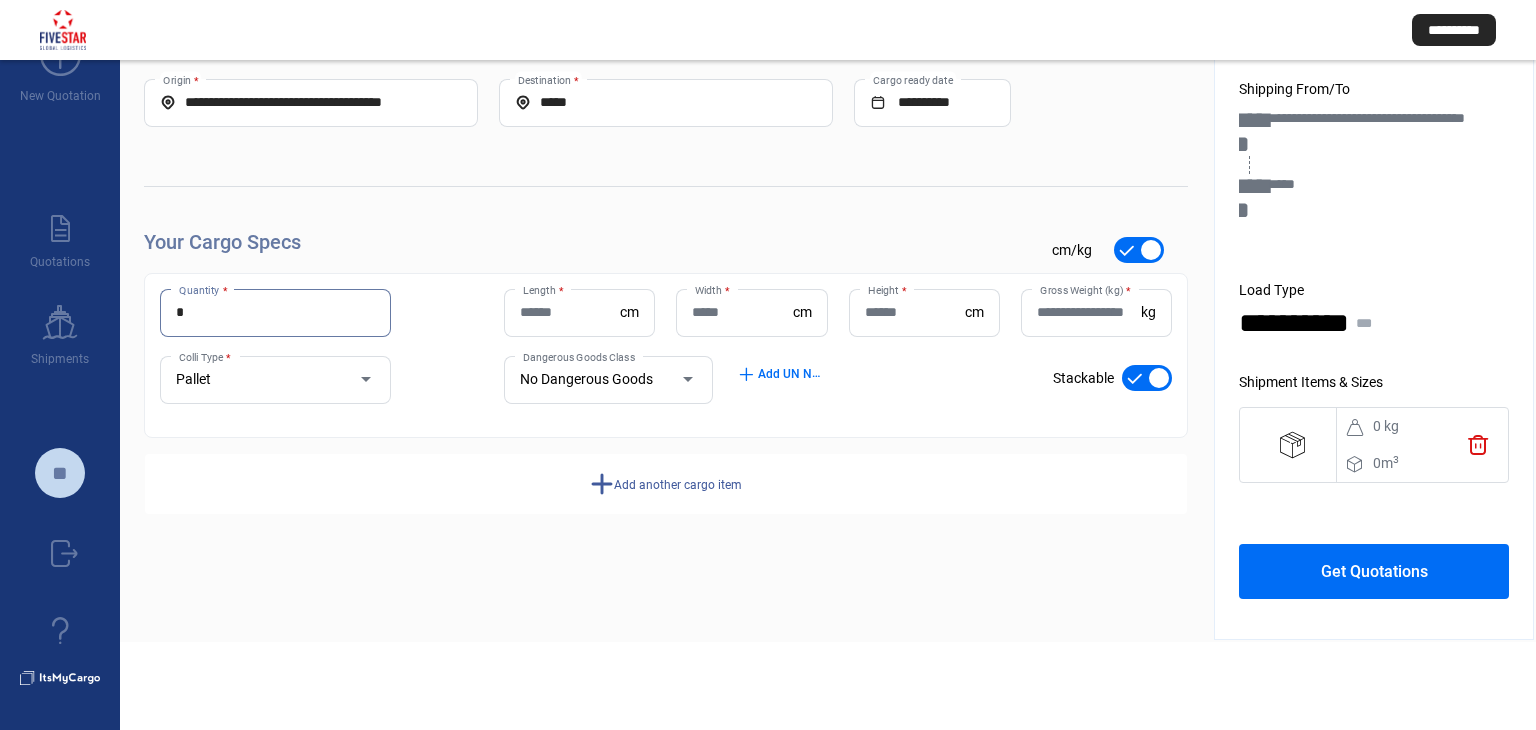 type on "*" 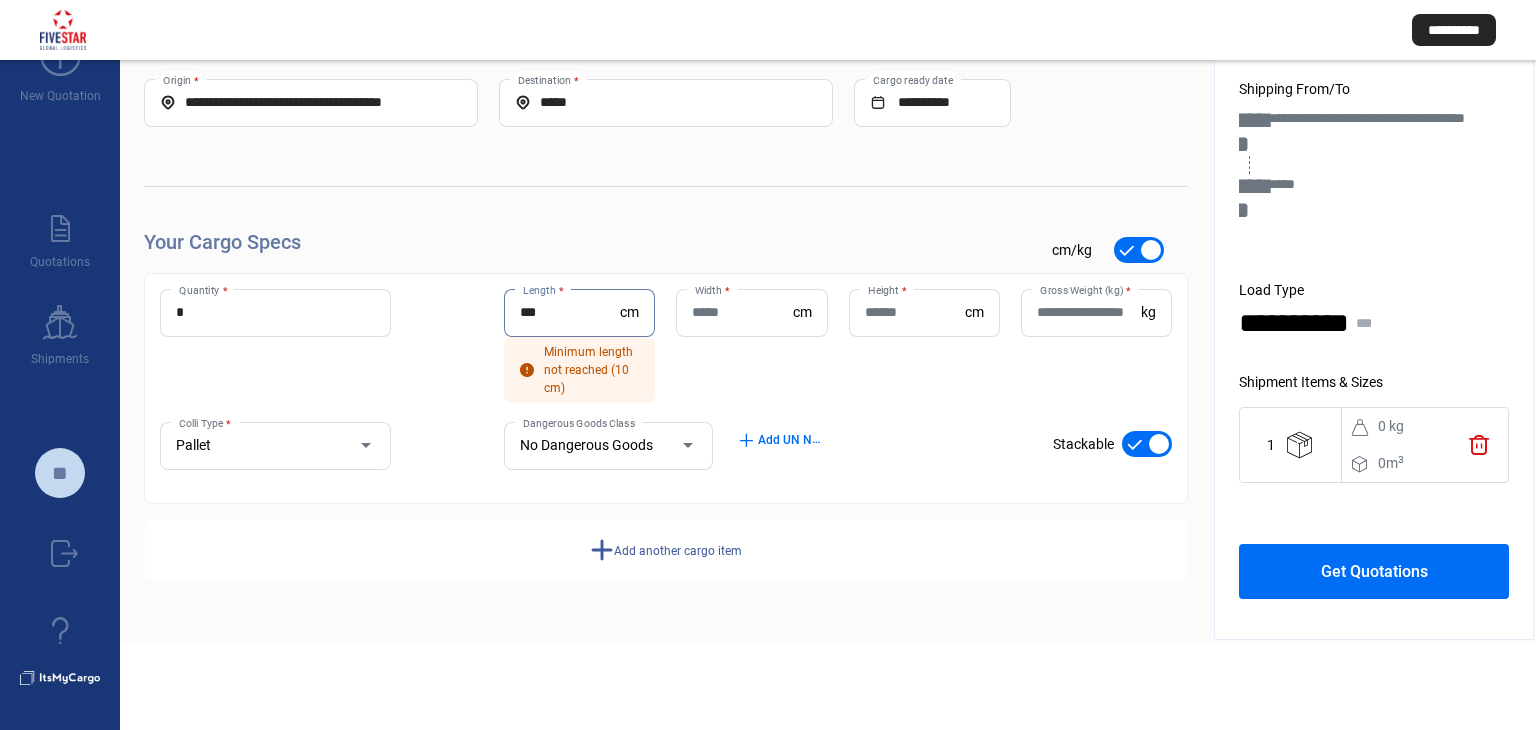 type on "***" 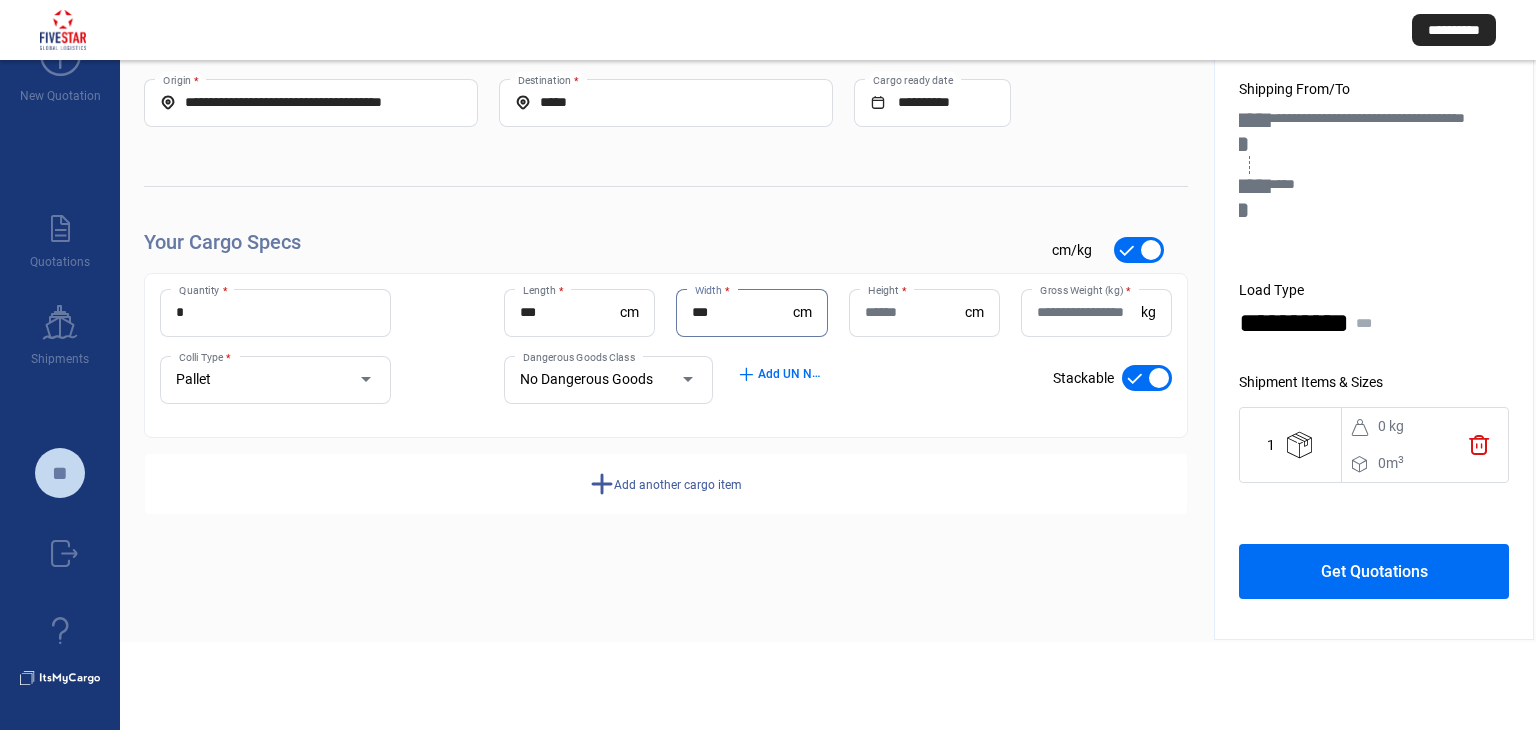 type on "***" 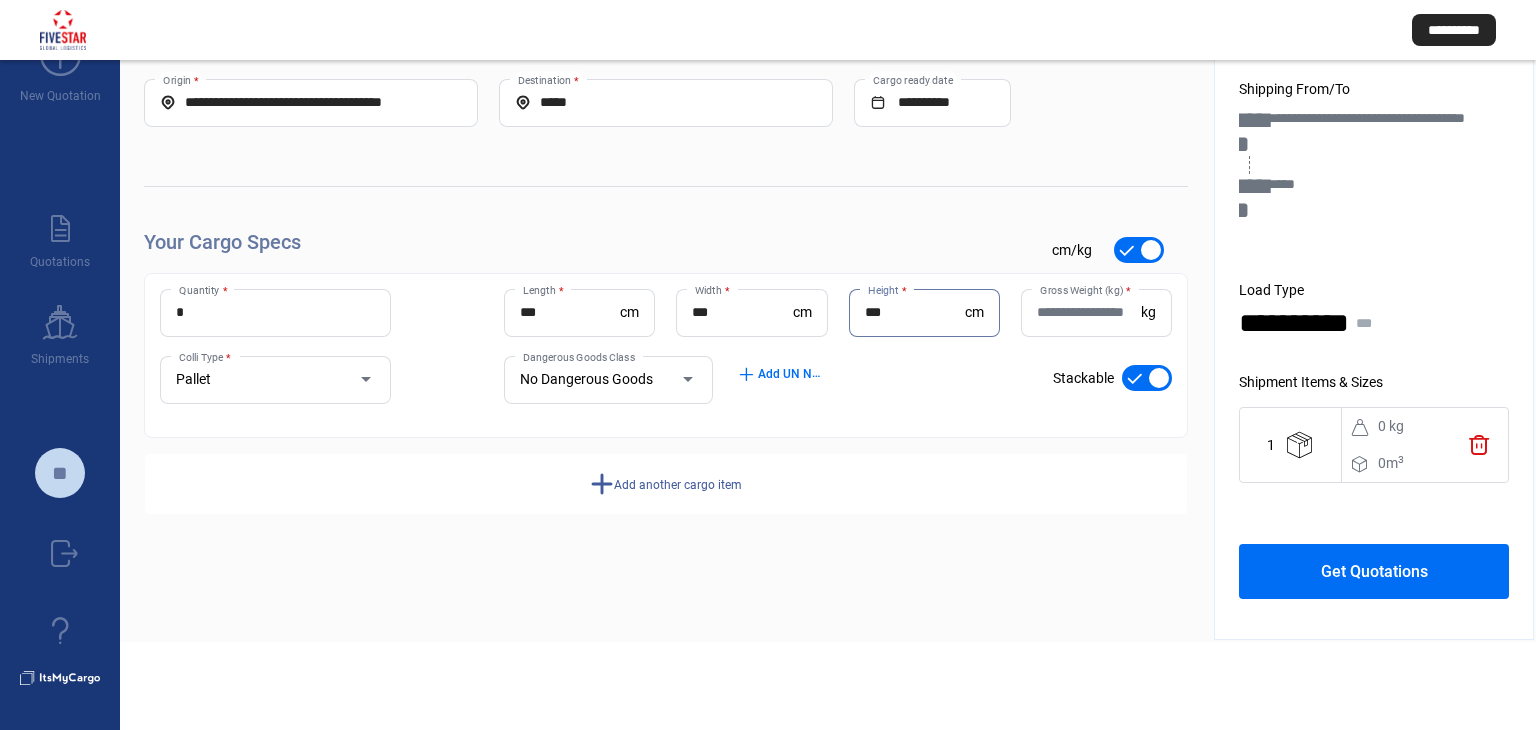 type on "***" 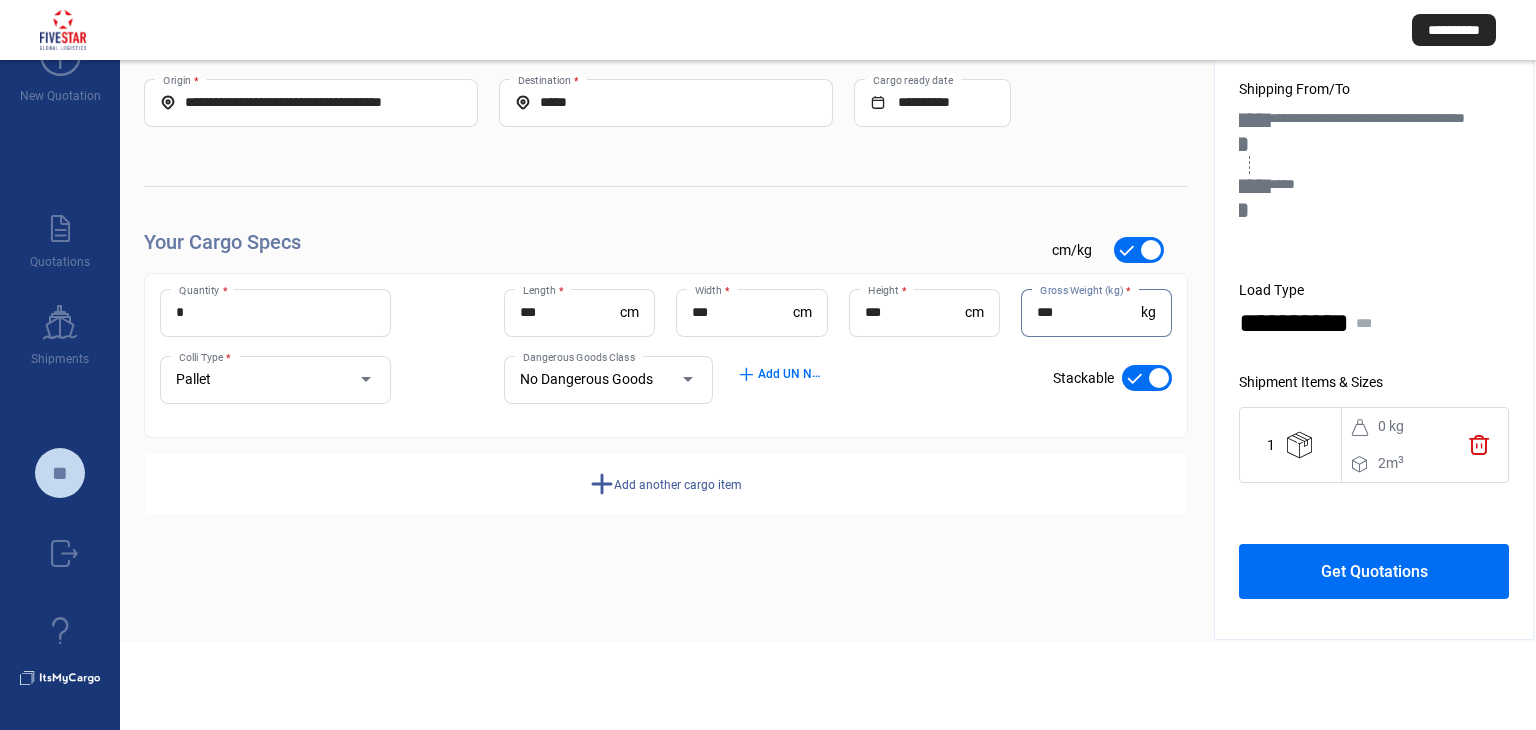 type on "***" 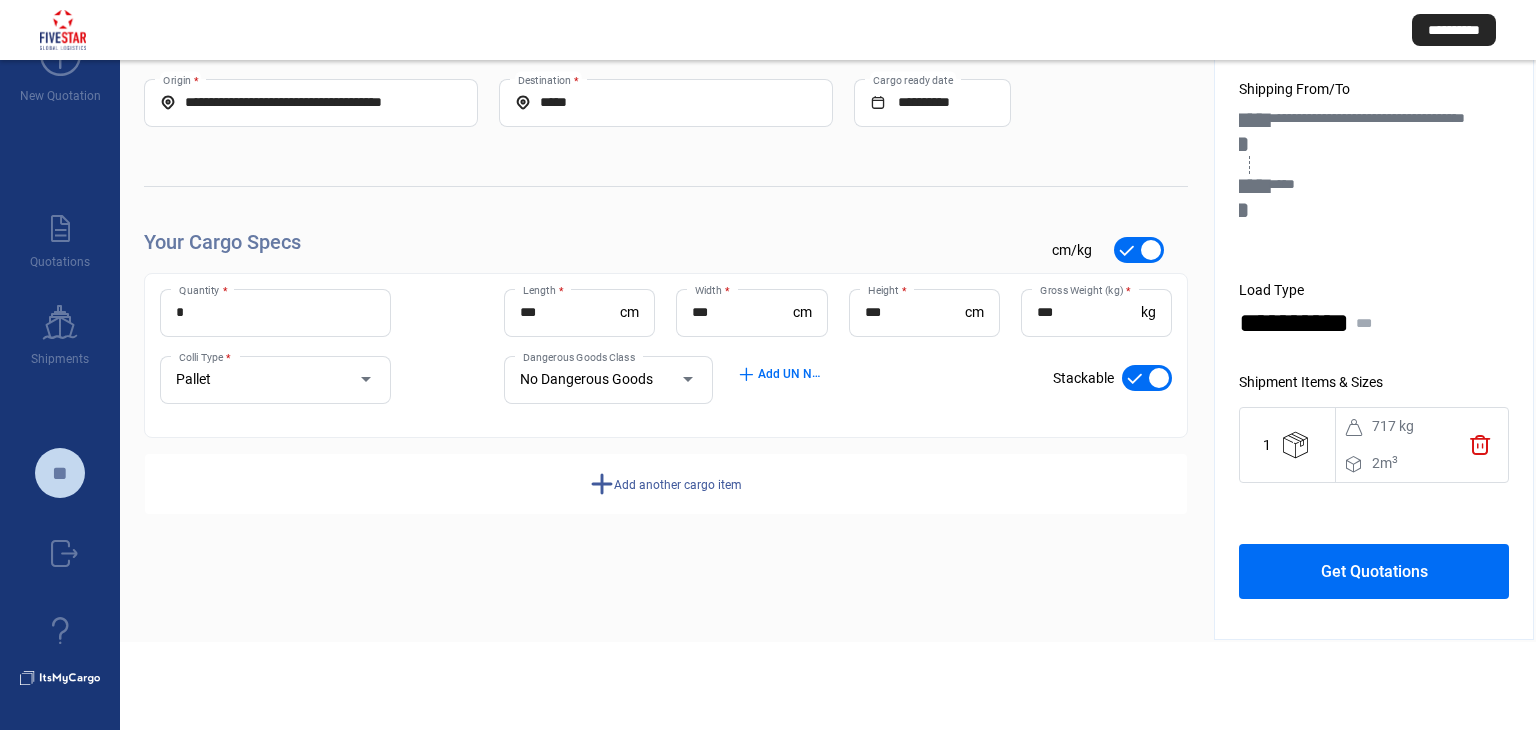 click on "Get Quotations" at bounding box center (1374, 571) 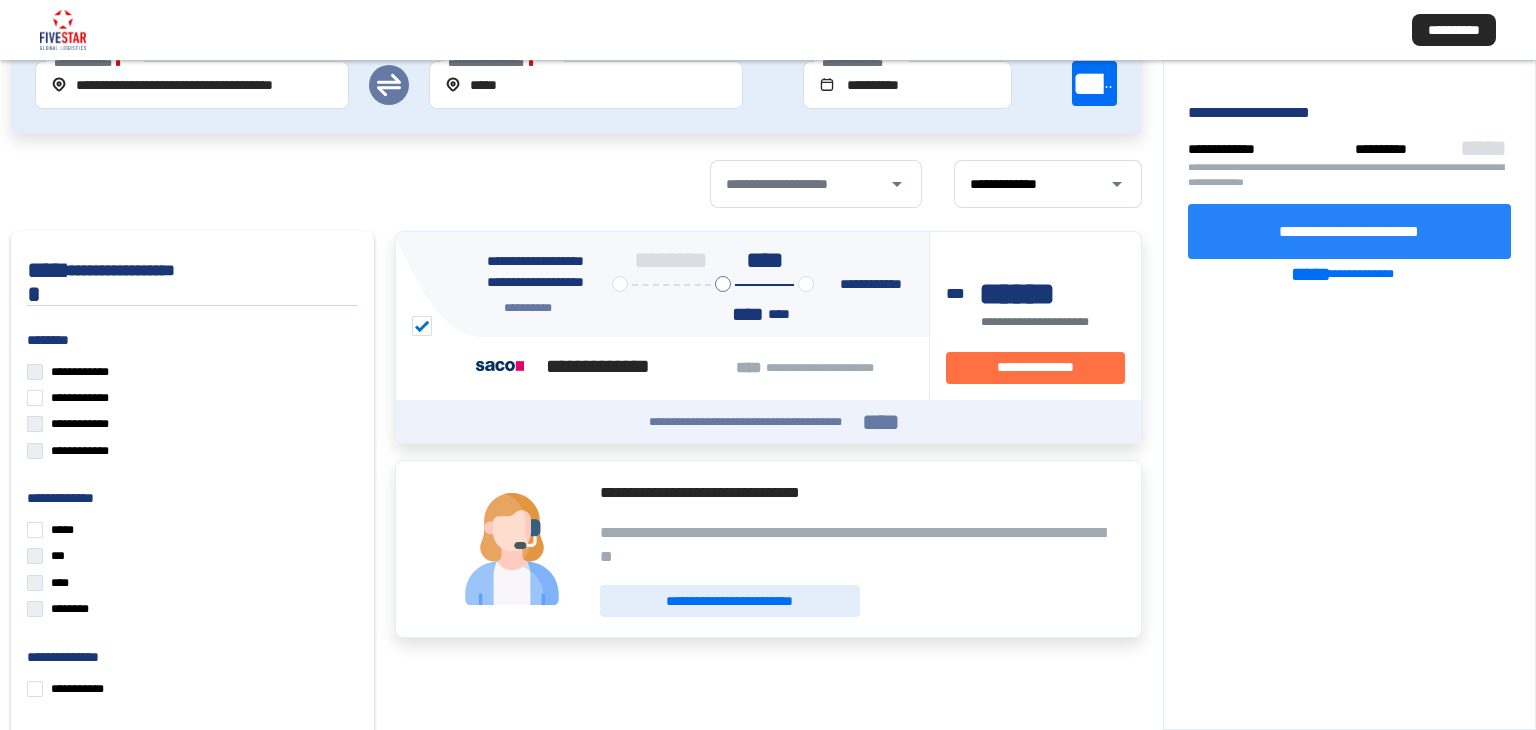 click on "**********" at bounding box center [1350, 231] 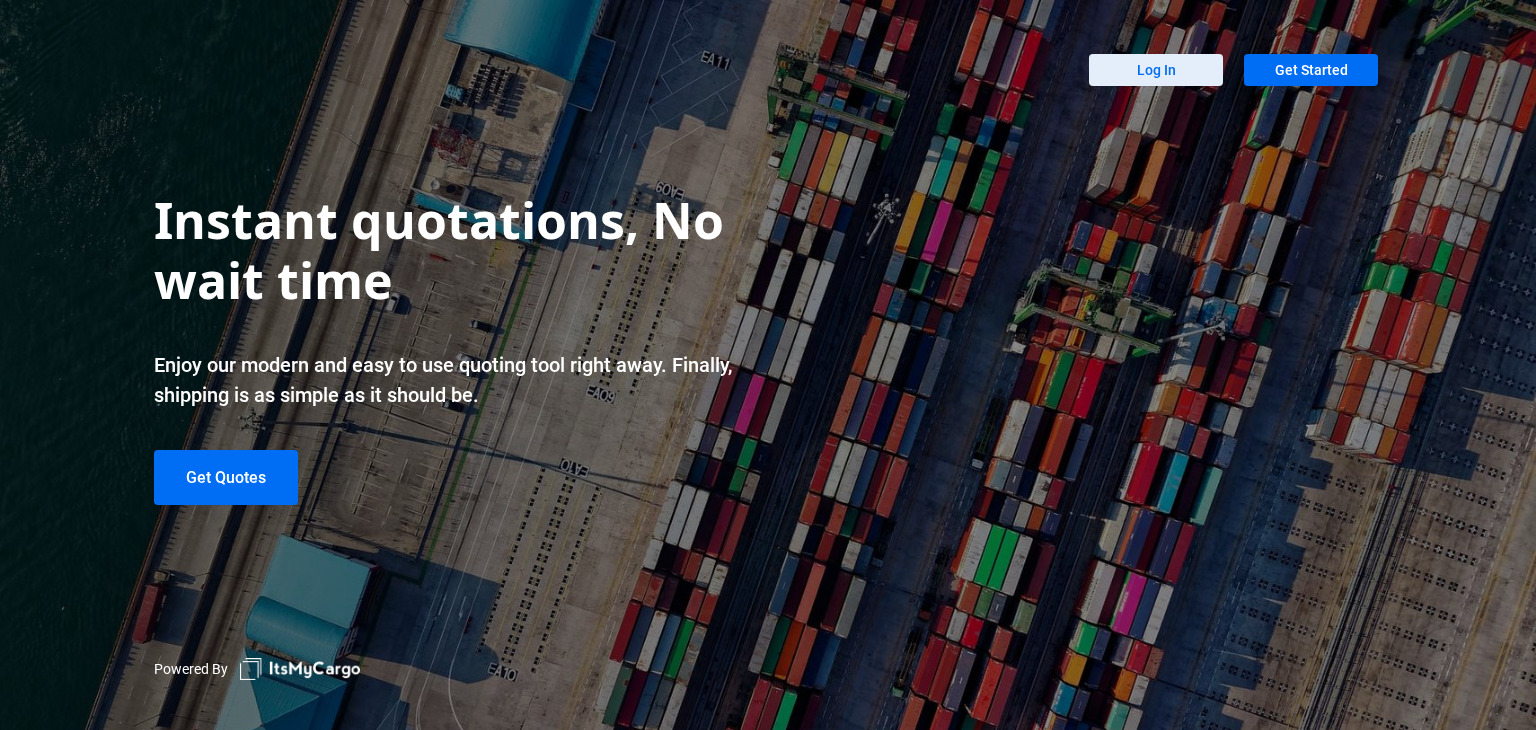 scroll, scrollTop: 0, scrollLeft: 0, axis: both 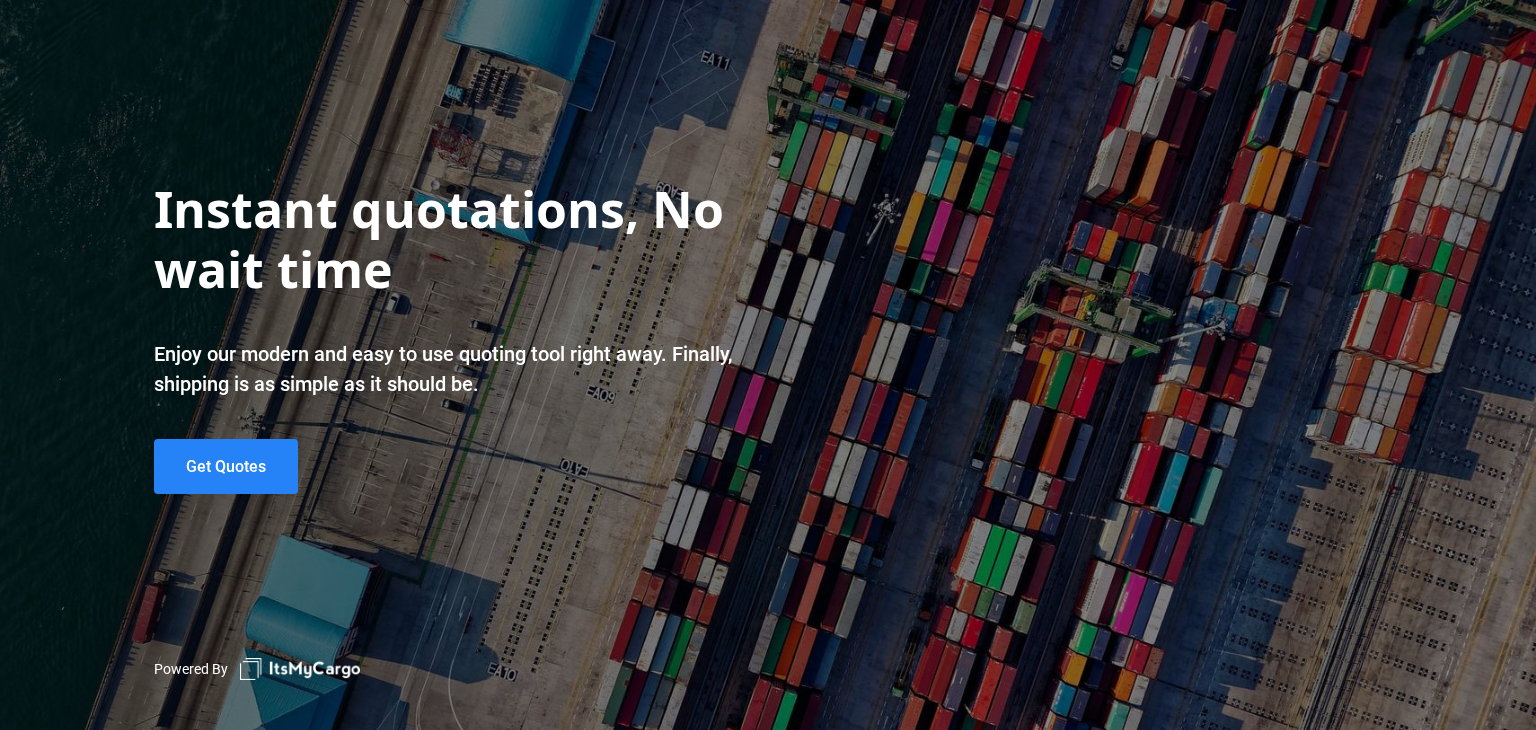 click on "Get Quotes" at bounding box center [226, 466] 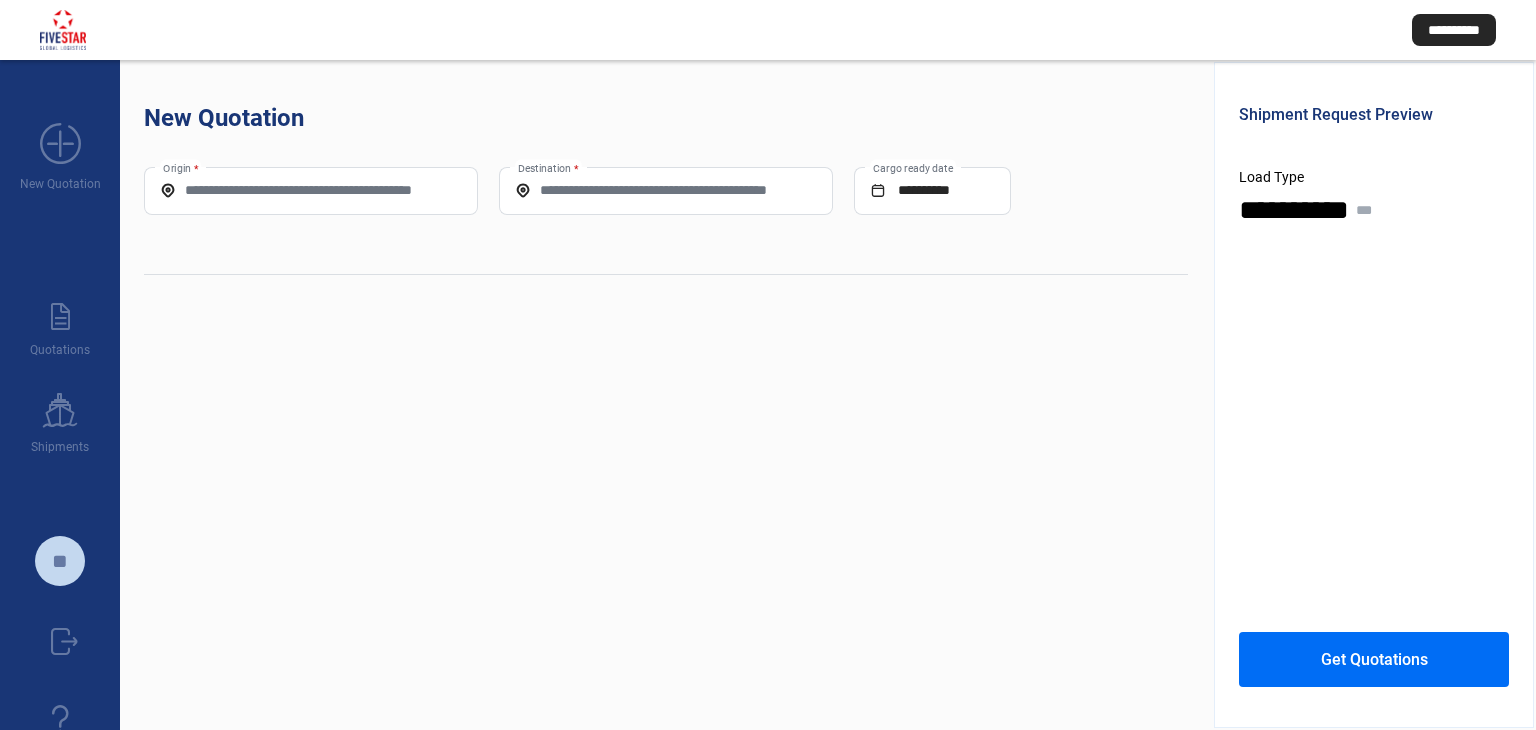 click on "Origin *" at bounding box center [311, 190] 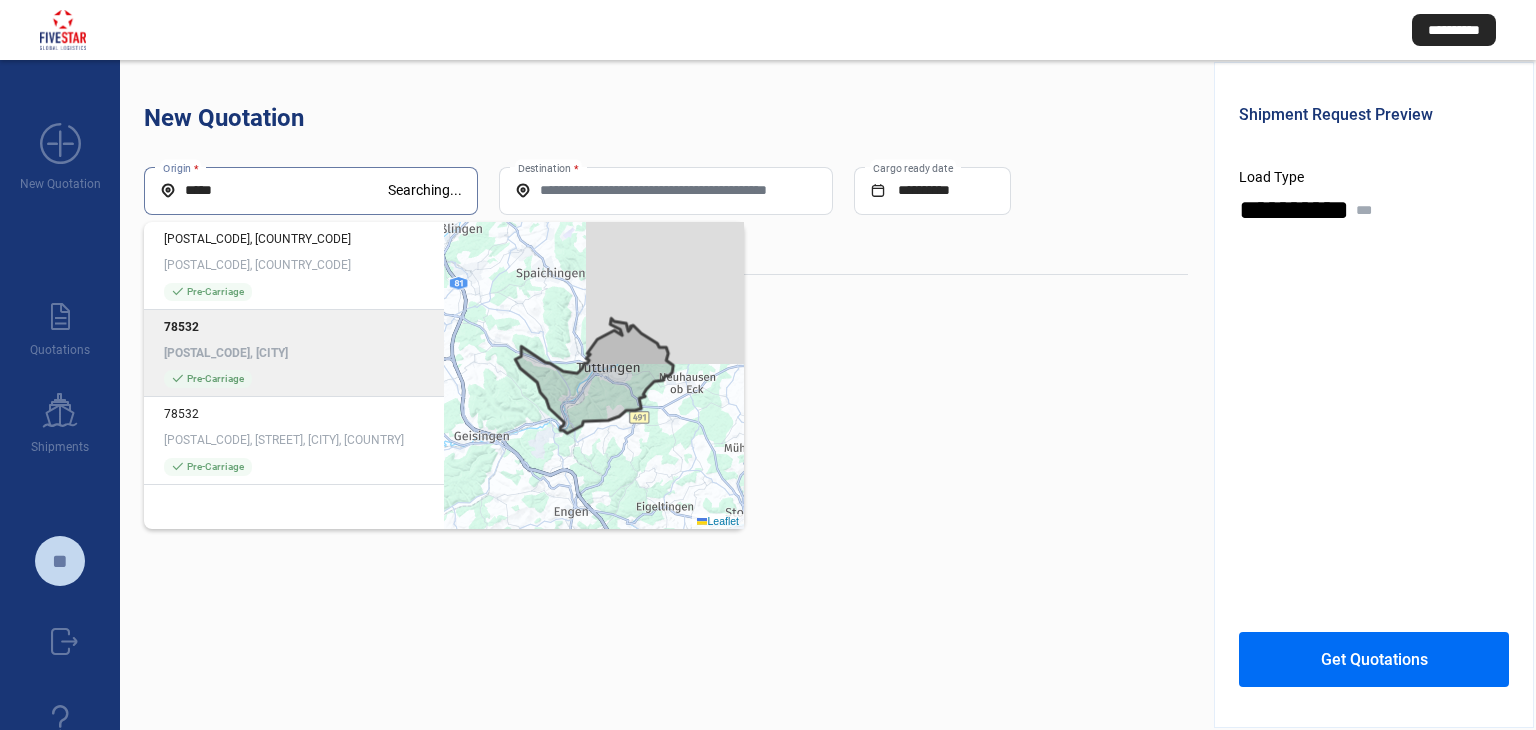 type on "*****" 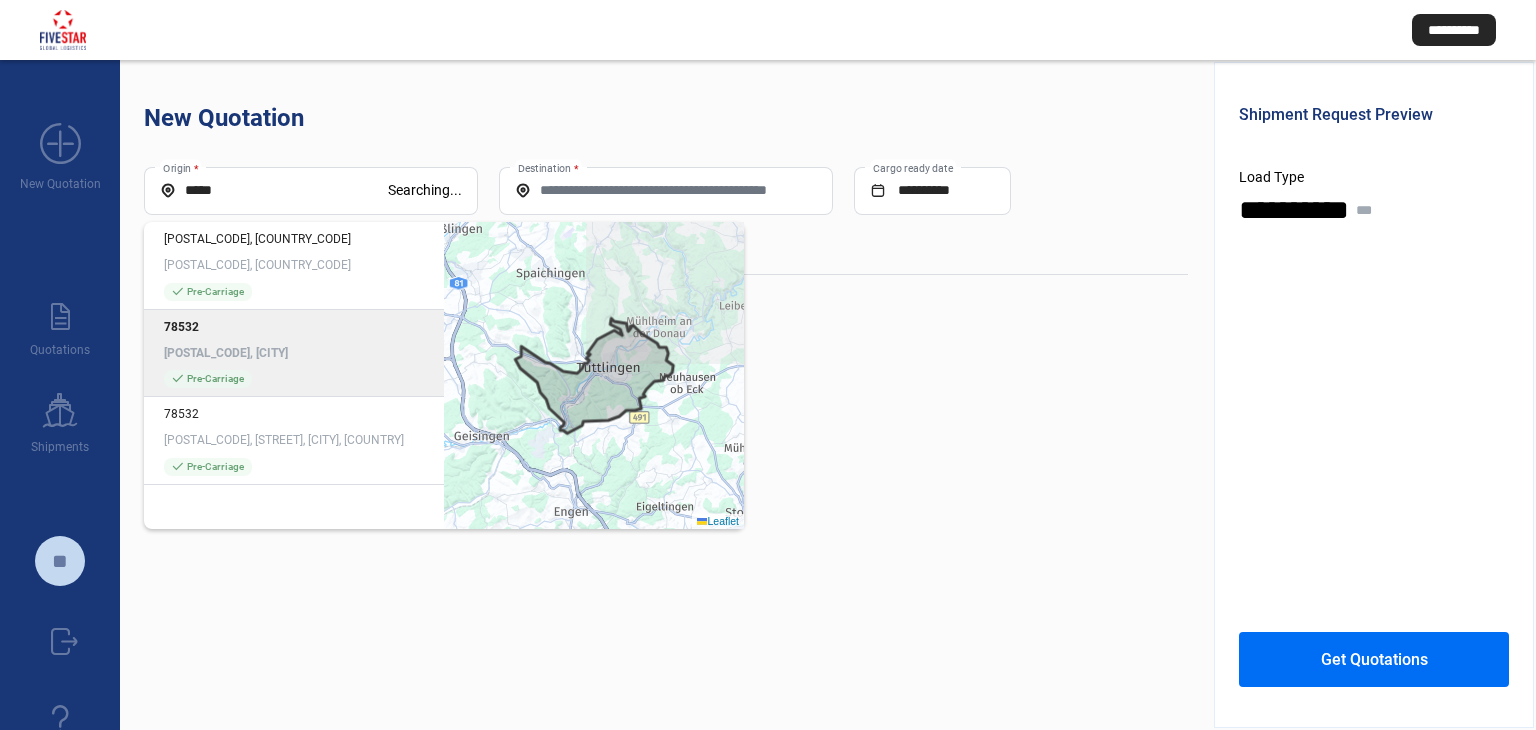 click on "78532" at bounding box center (294, 327) 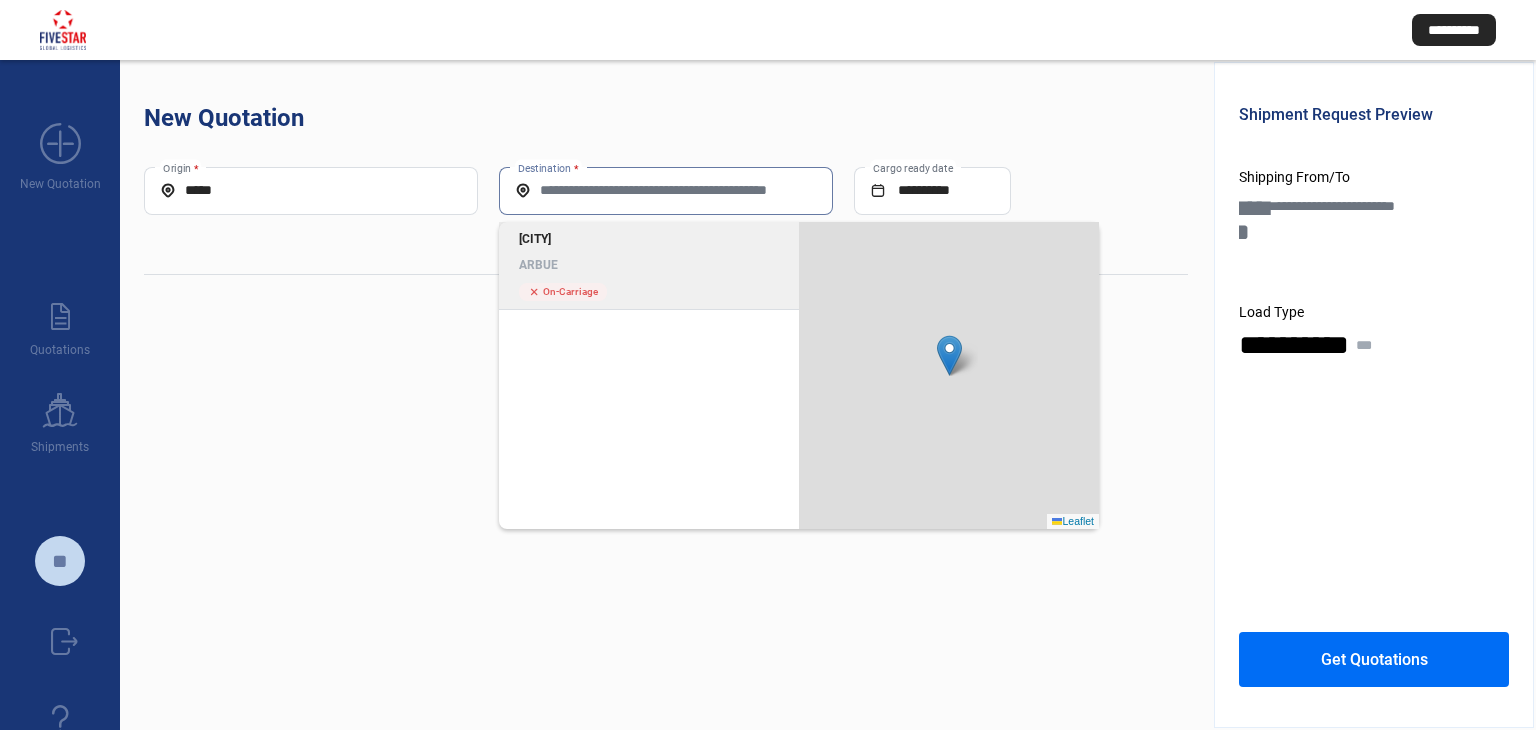 click on "Destination *" at bounding box center (666, 190) 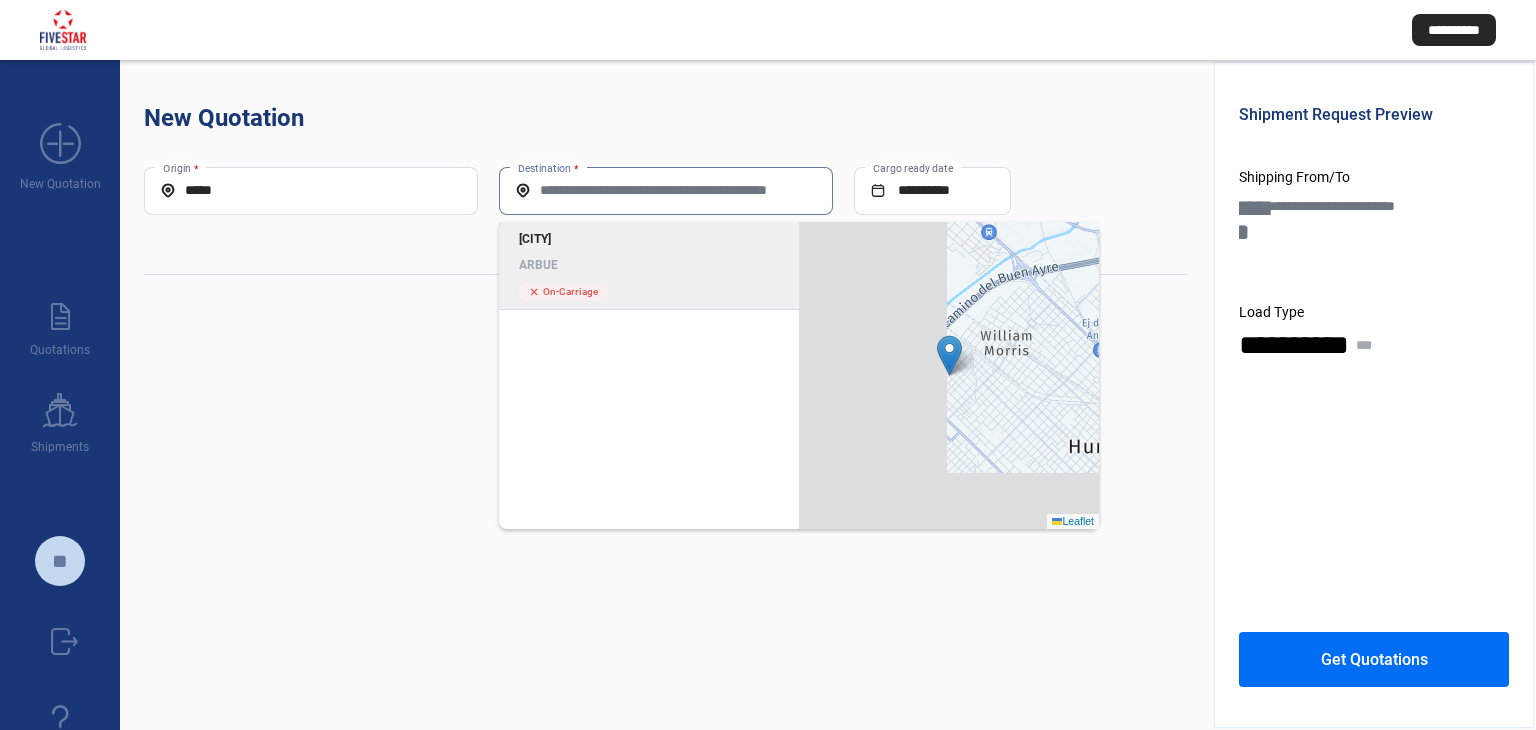 click on "ARBUE" at bounding box center [649, 265] 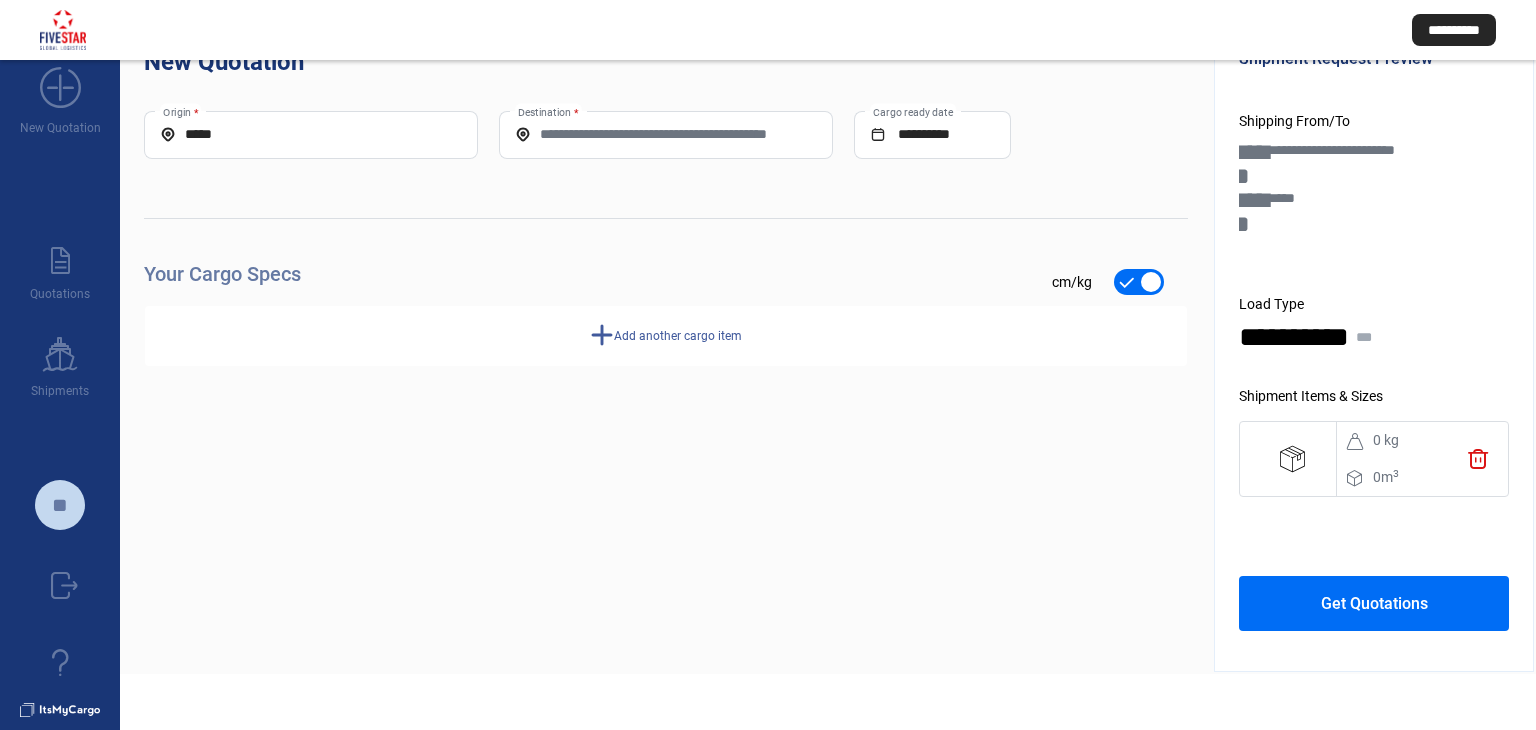 scroll, scrollTop: 88, scrollLeft: 0, axis: vertical 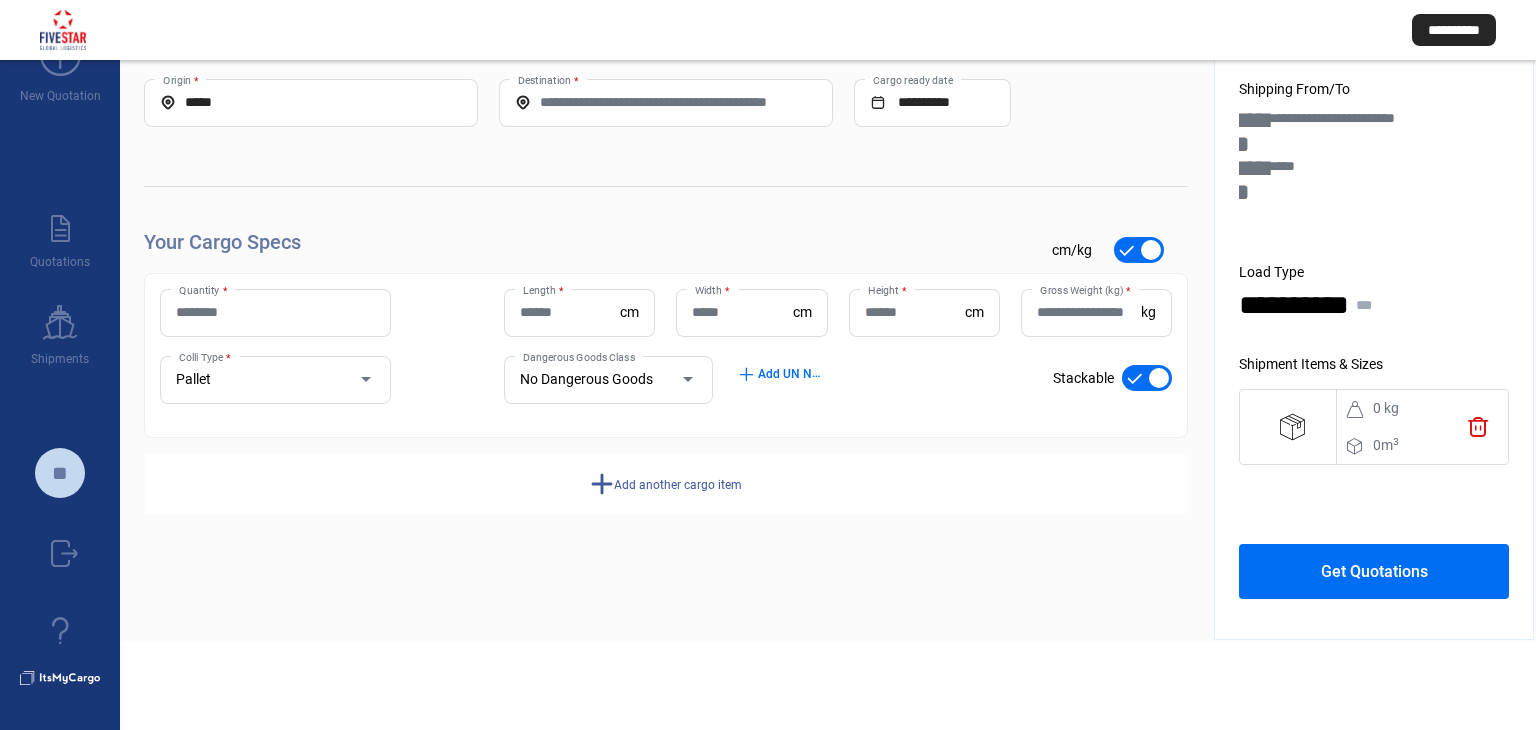 click on "Quantity *" at bounding box center (275, 312) 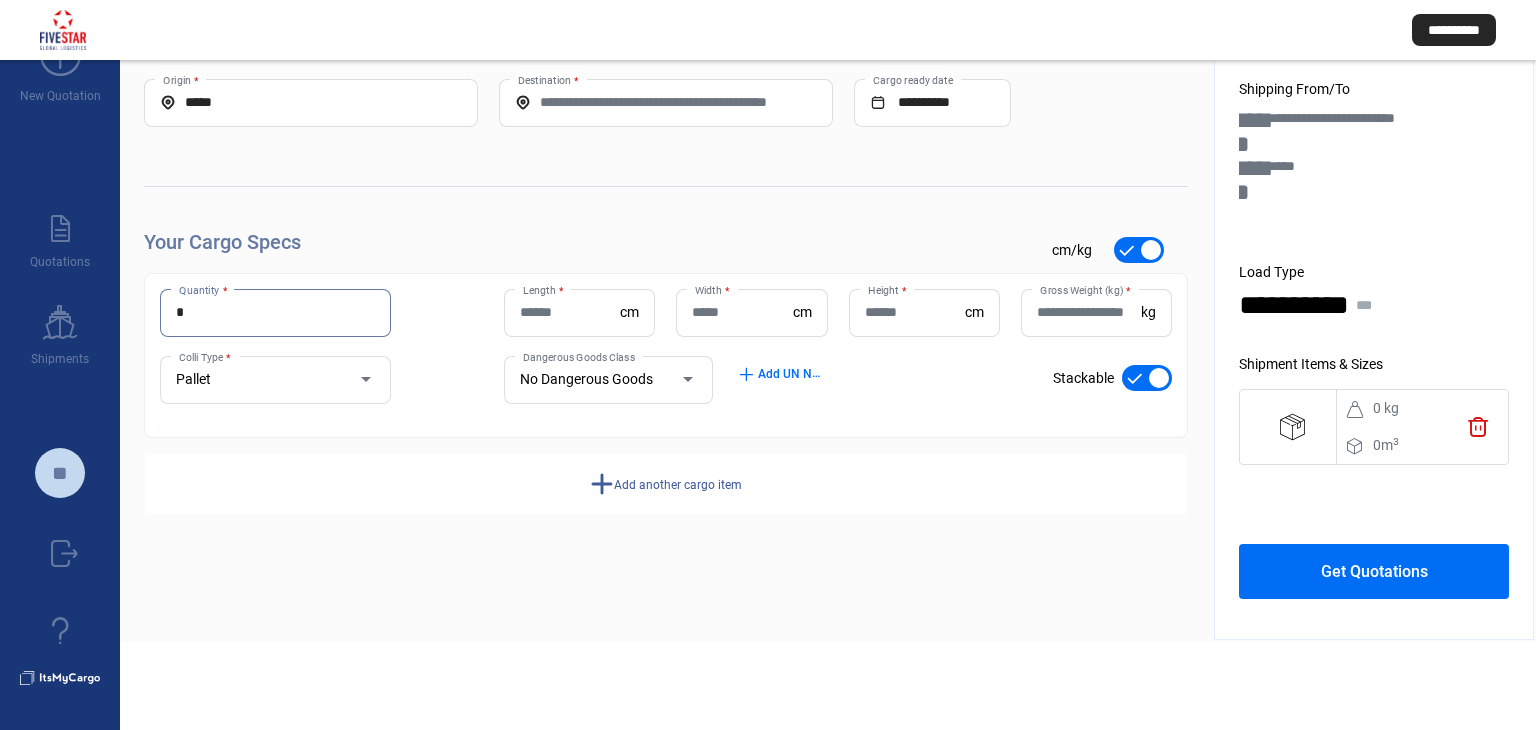 type on "*" 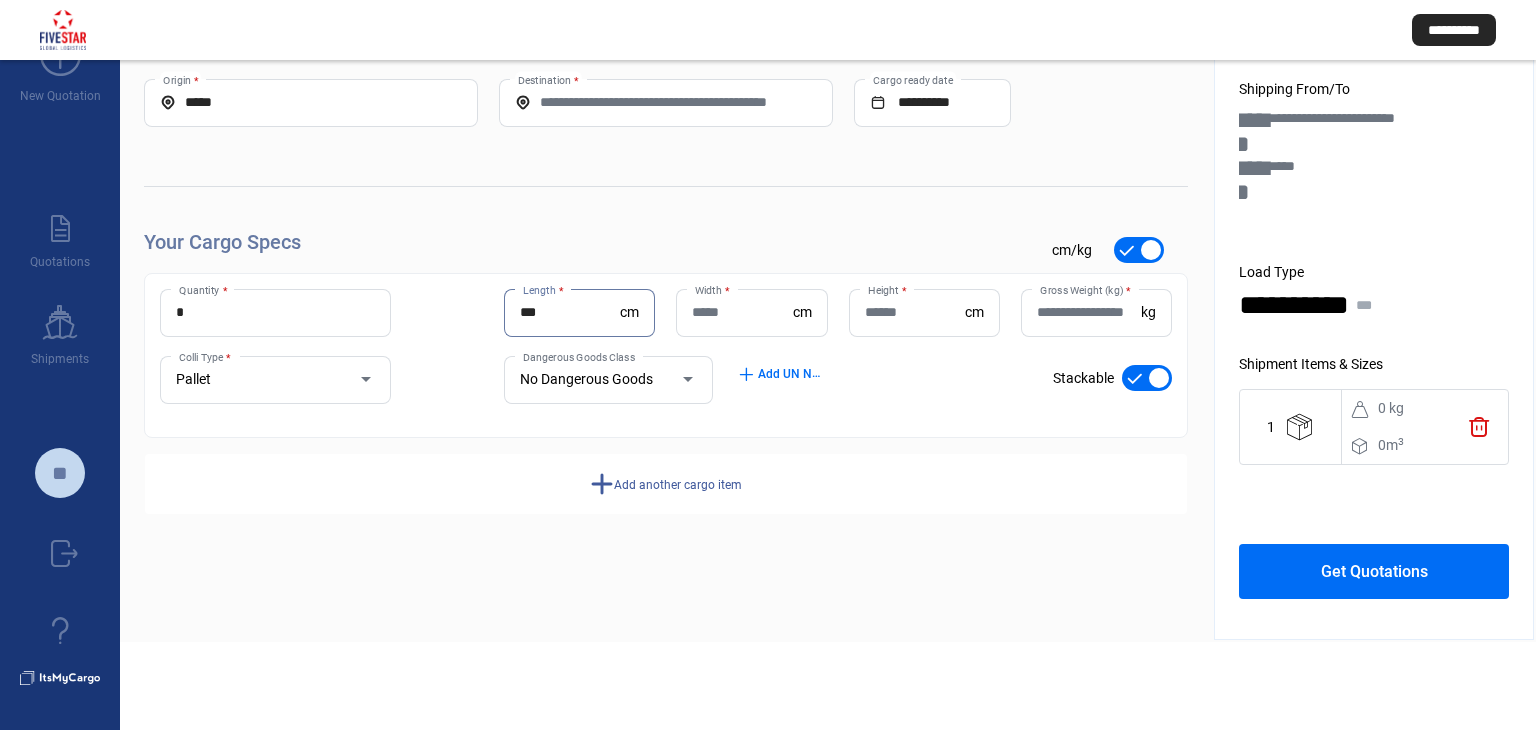 type on "***" 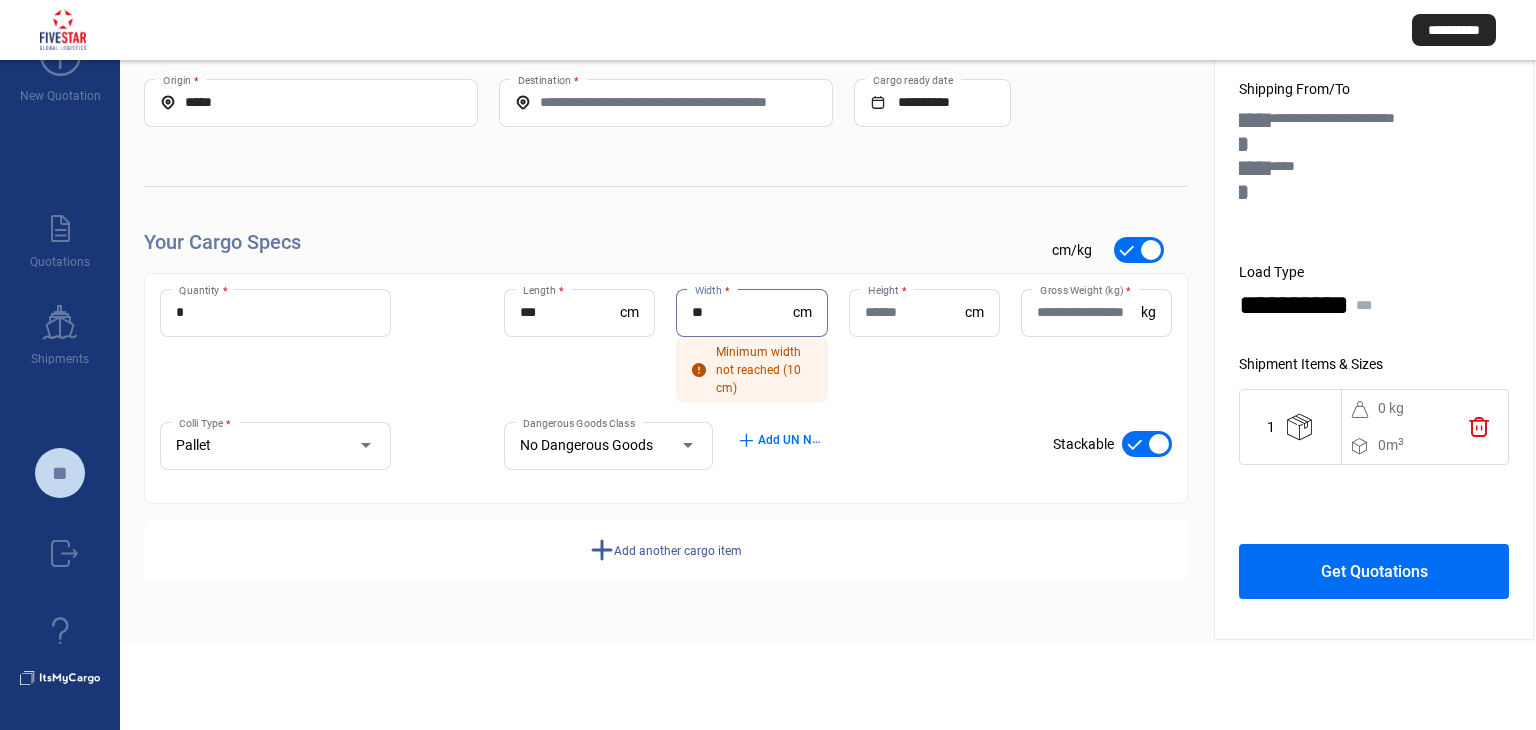 type on "**" 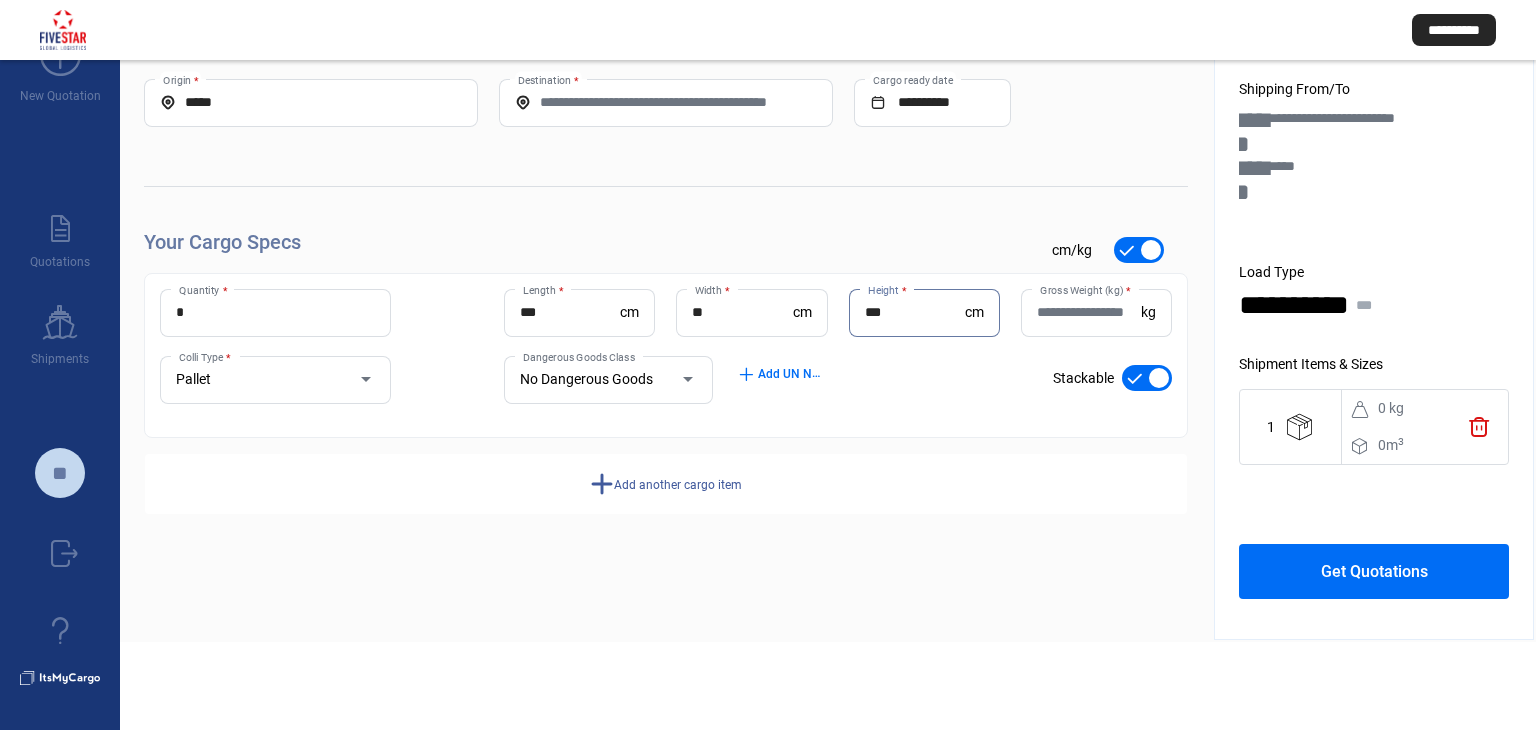 type on "***" 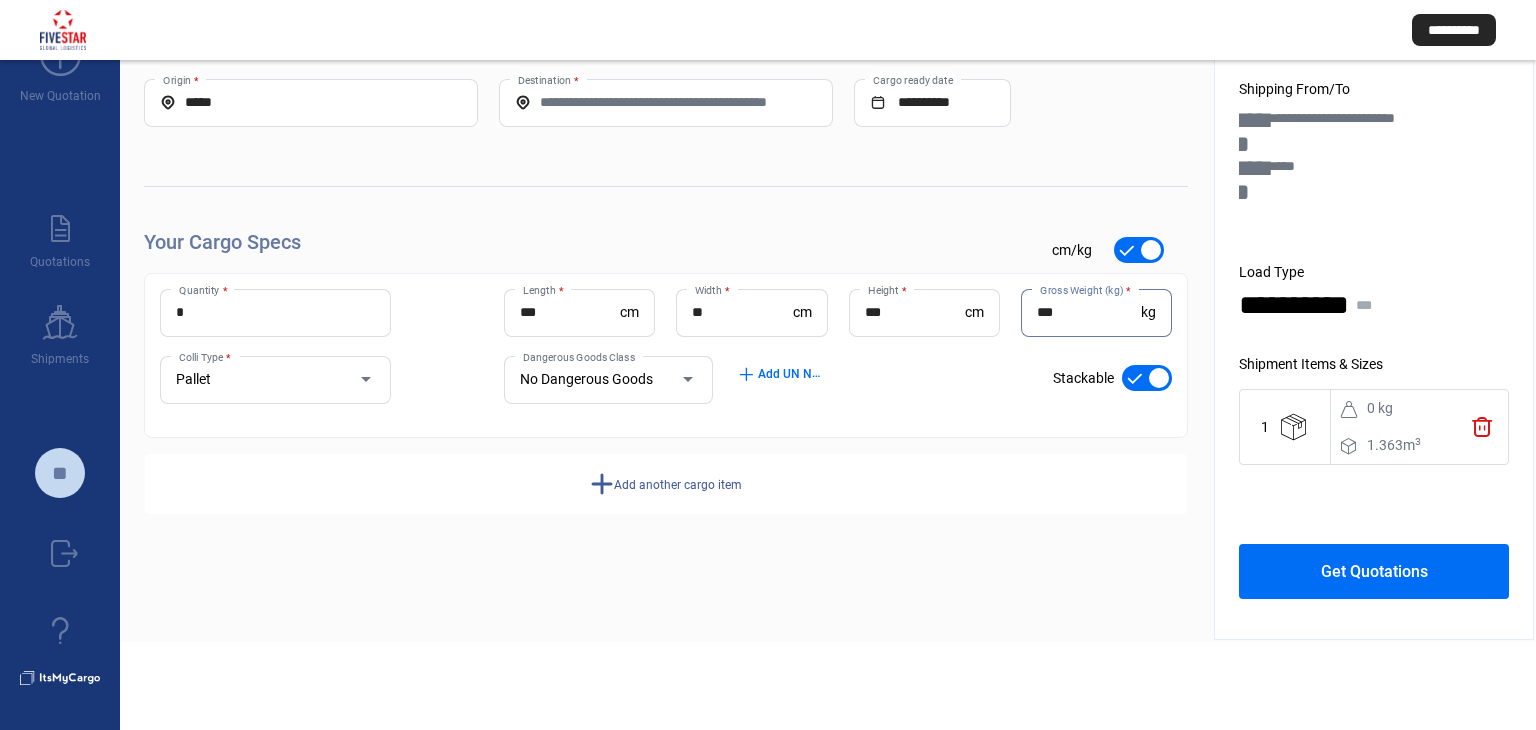 type on "***" 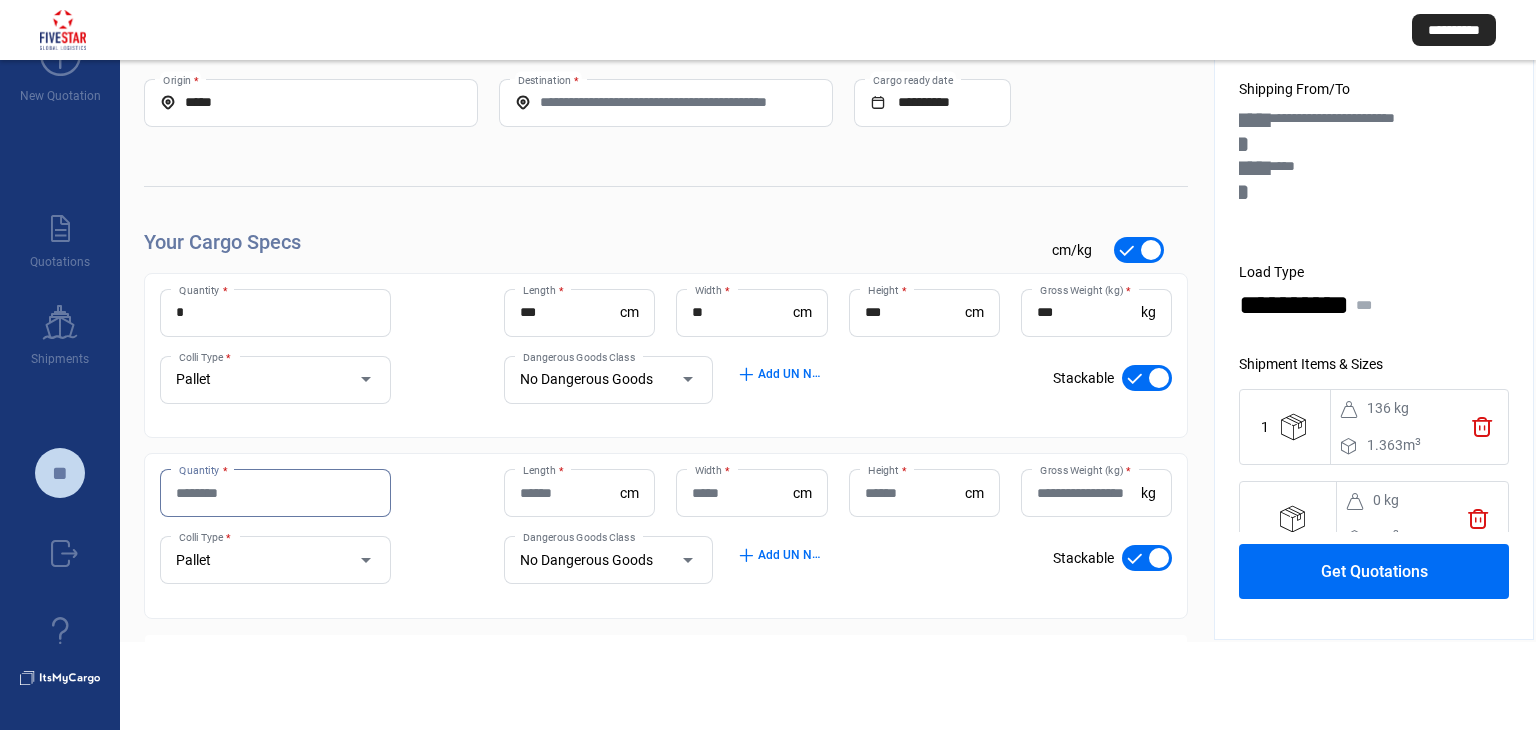 click on "Quantity *" at bounding box center (275, 493) 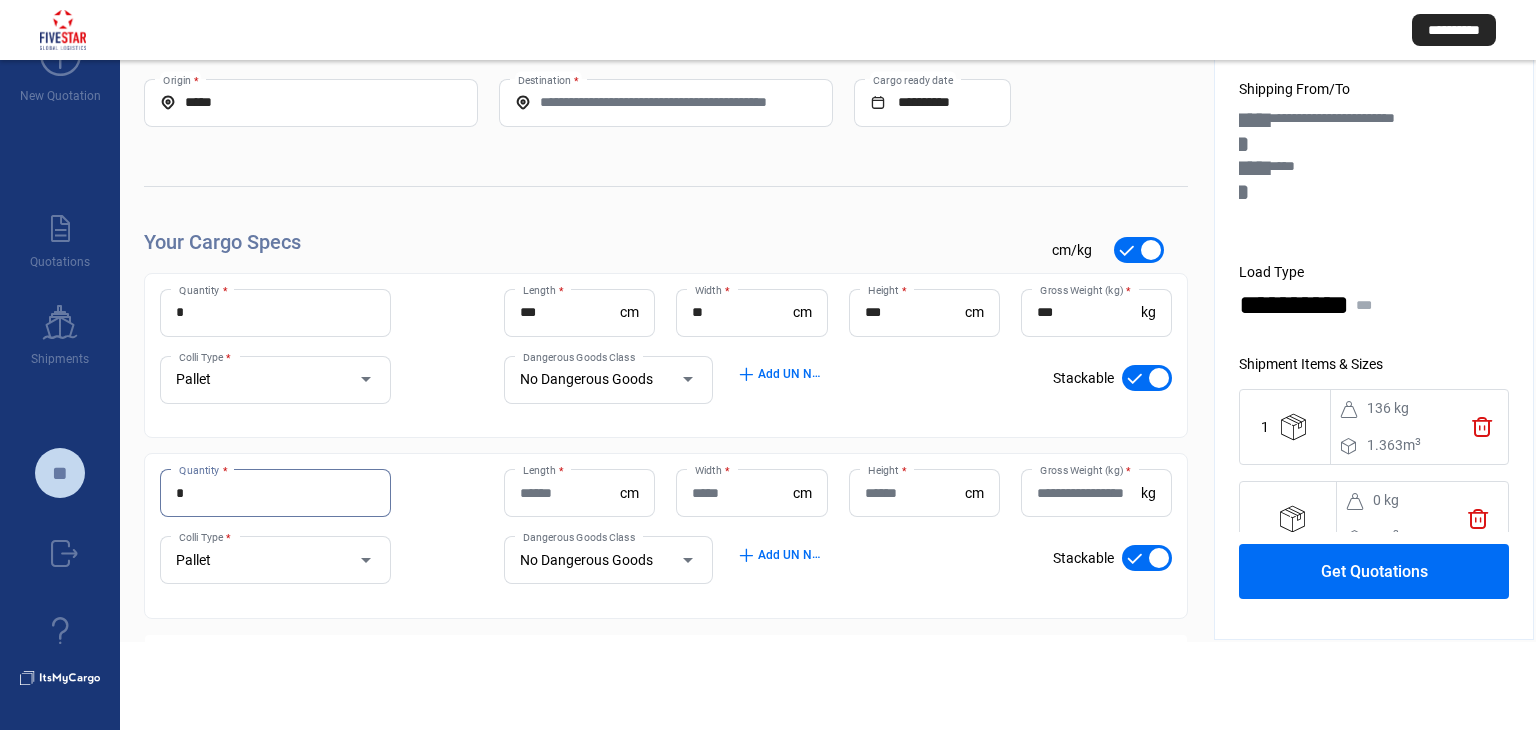 type on "*" 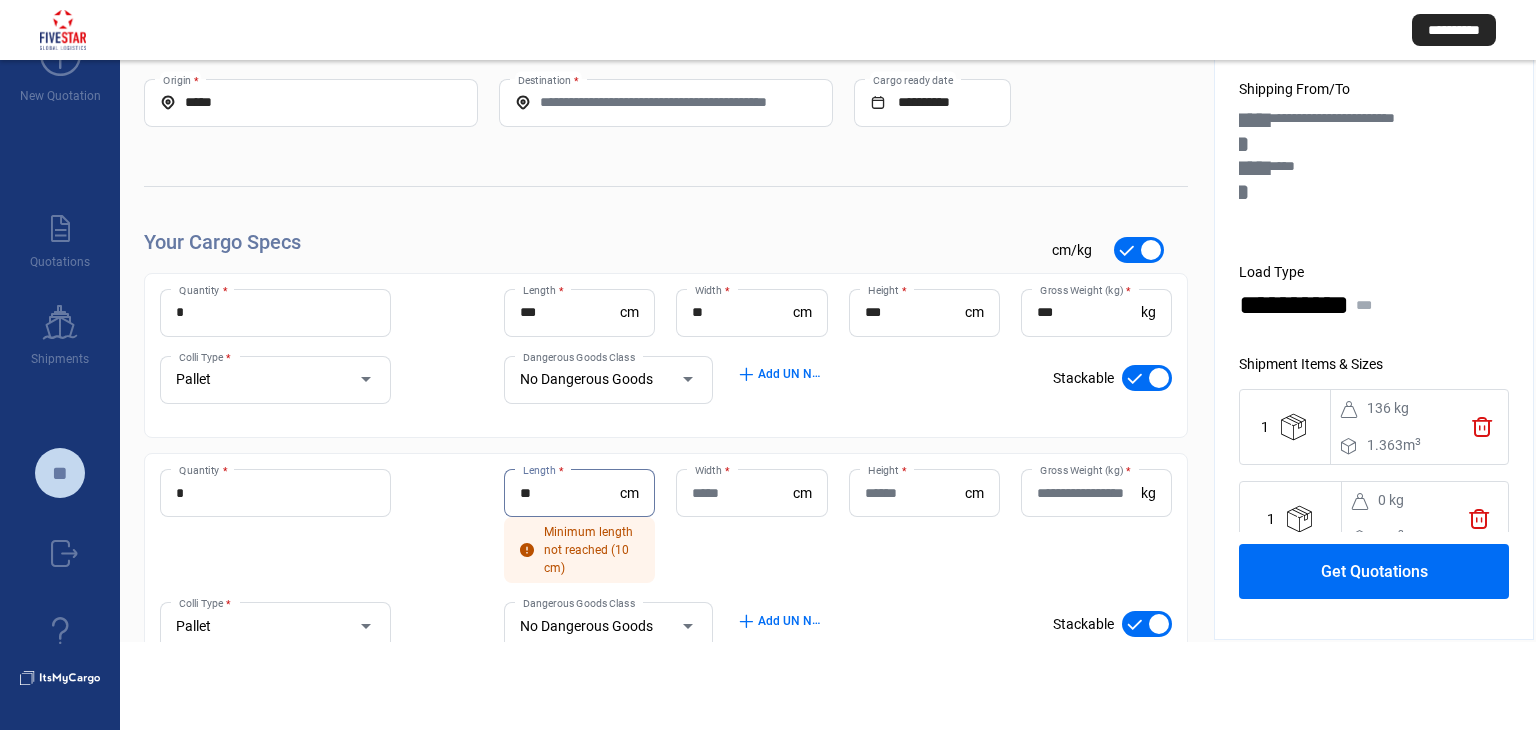 type on "**" 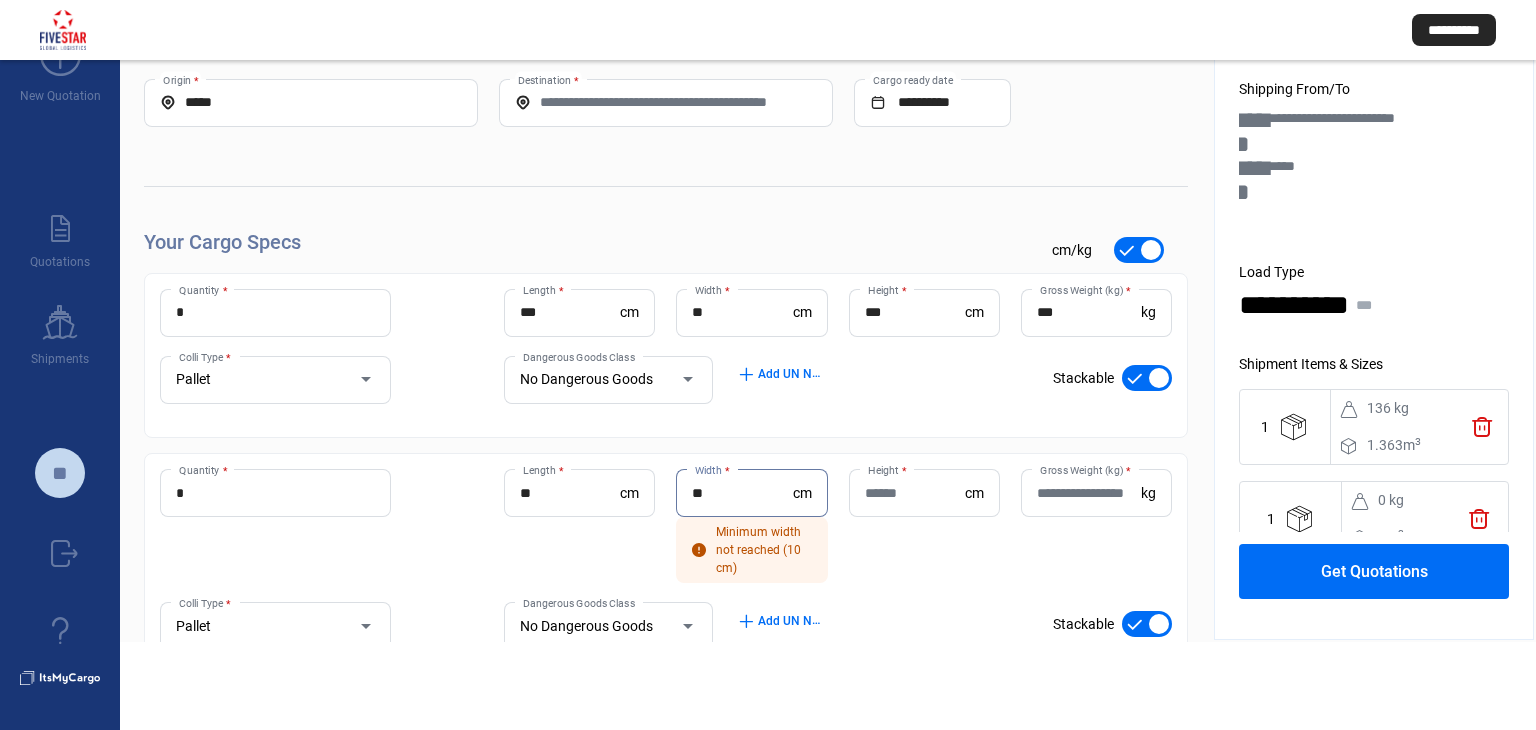 type on "**" 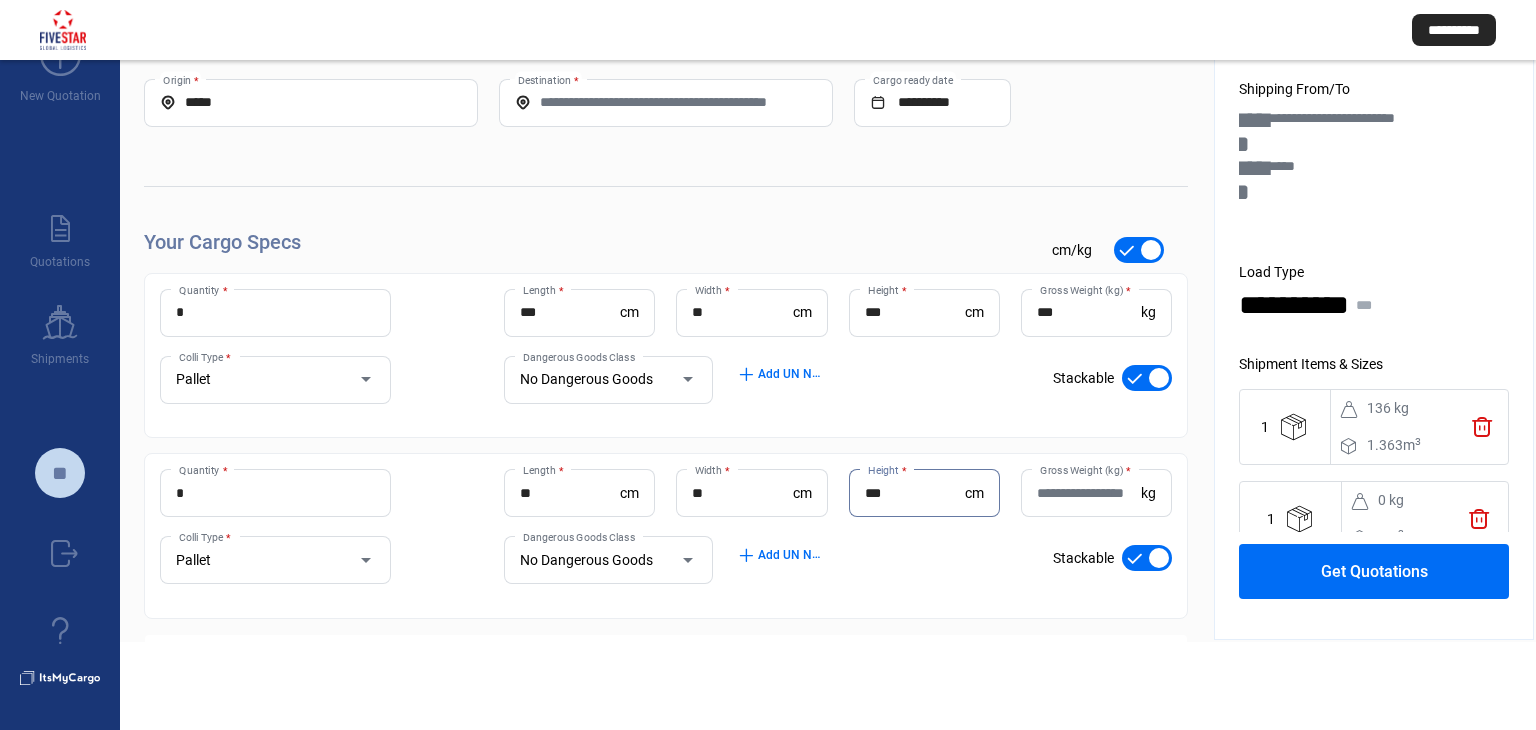 type on "***" 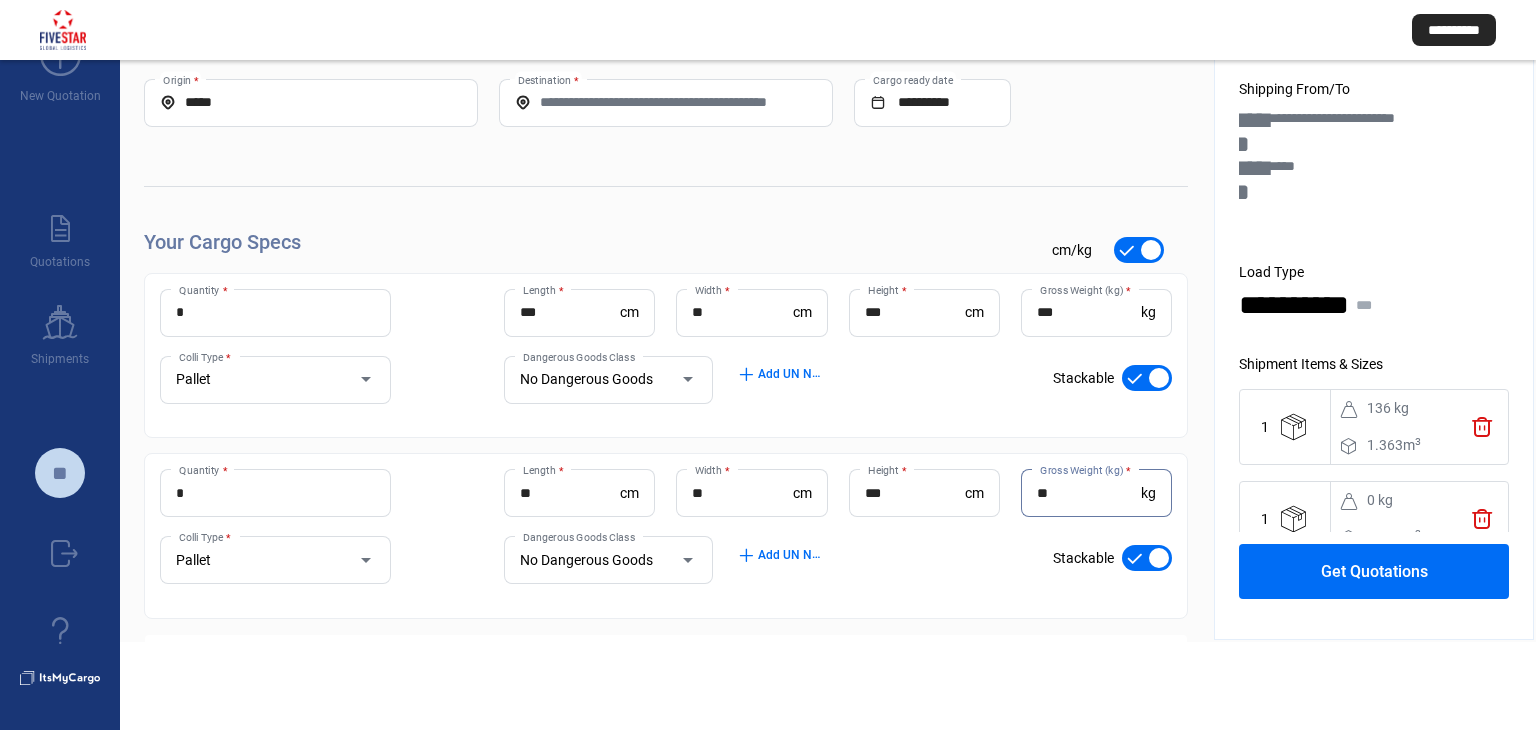 type on "**" 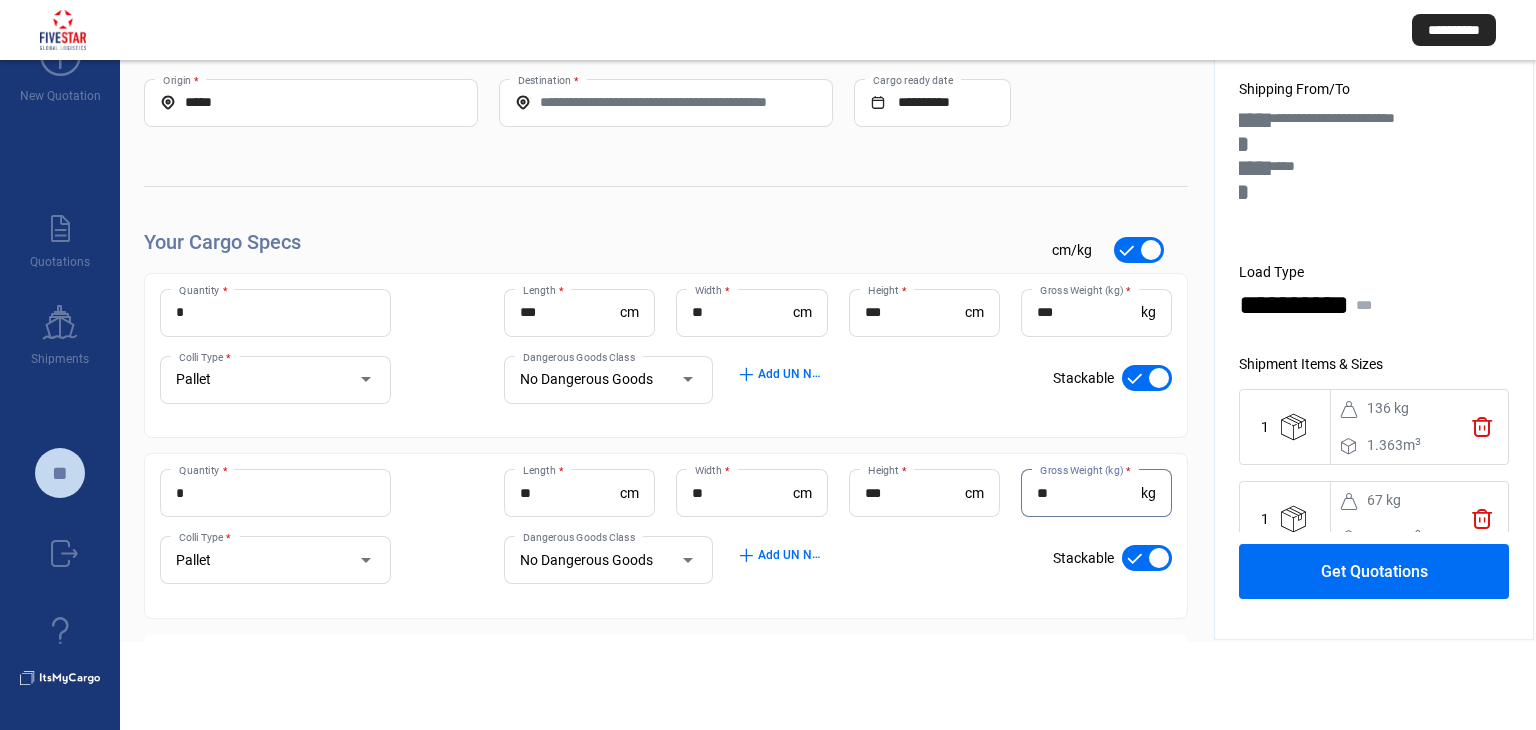 click on "Get Quotations" at bounding box center [1374, 571] 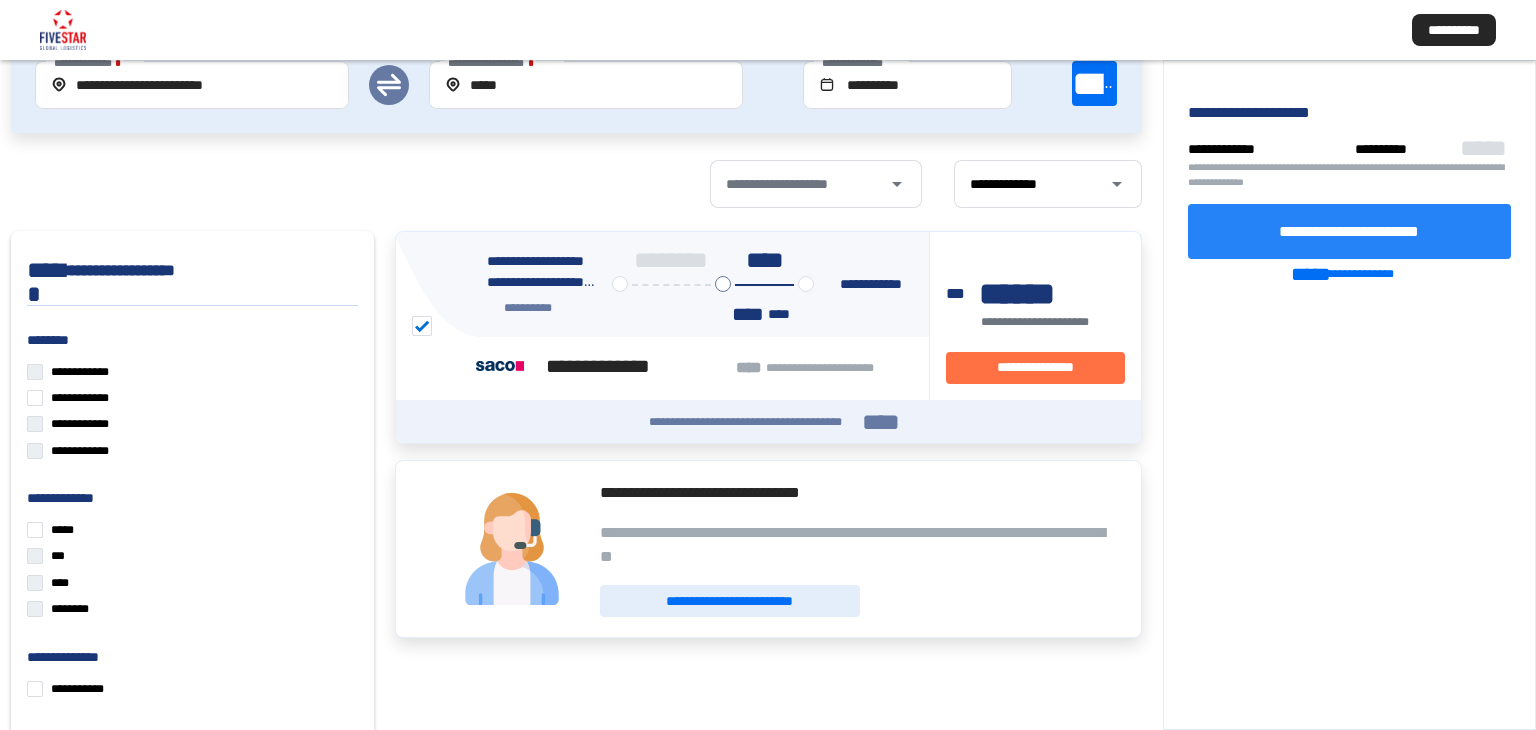 click on "**********" at bounding box center [1350, 231] 